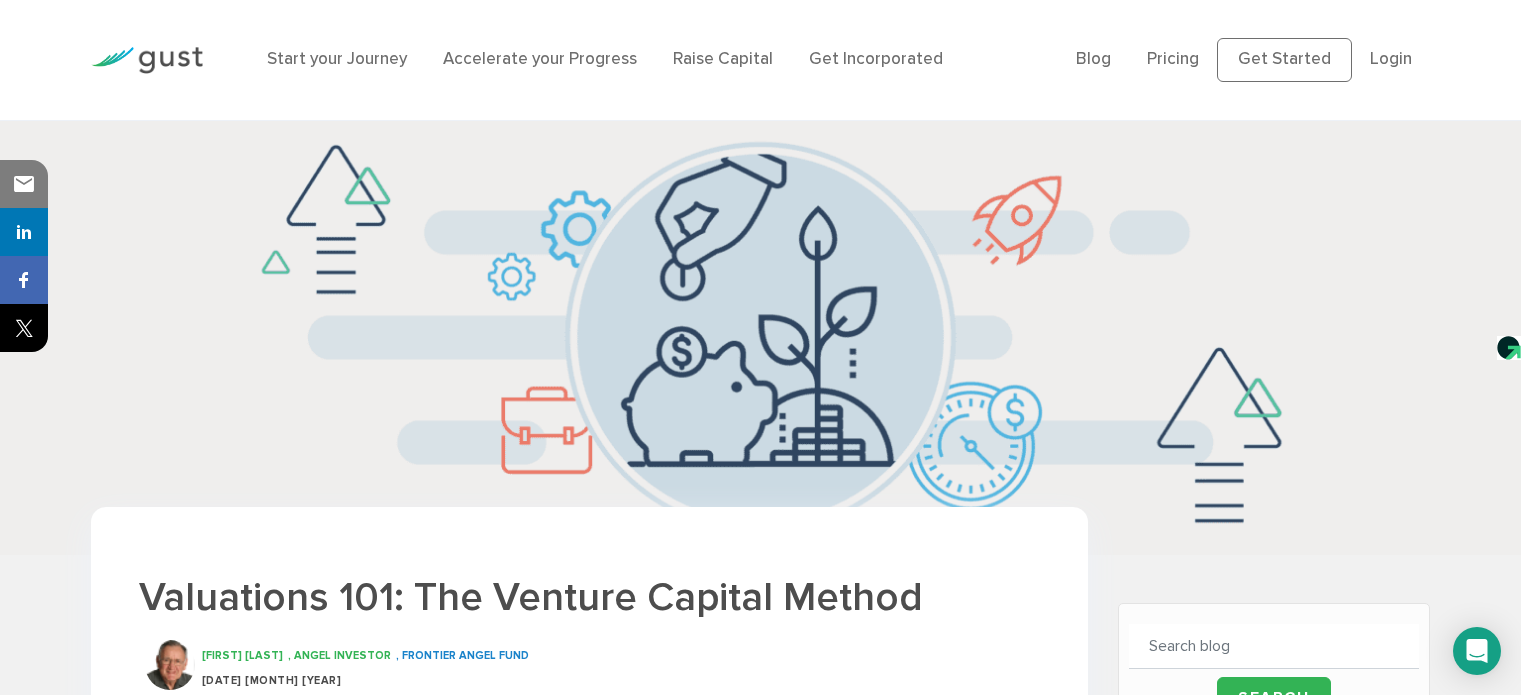 scroll, scrollTop: 348, scrollLeft: 0, axis: vertical 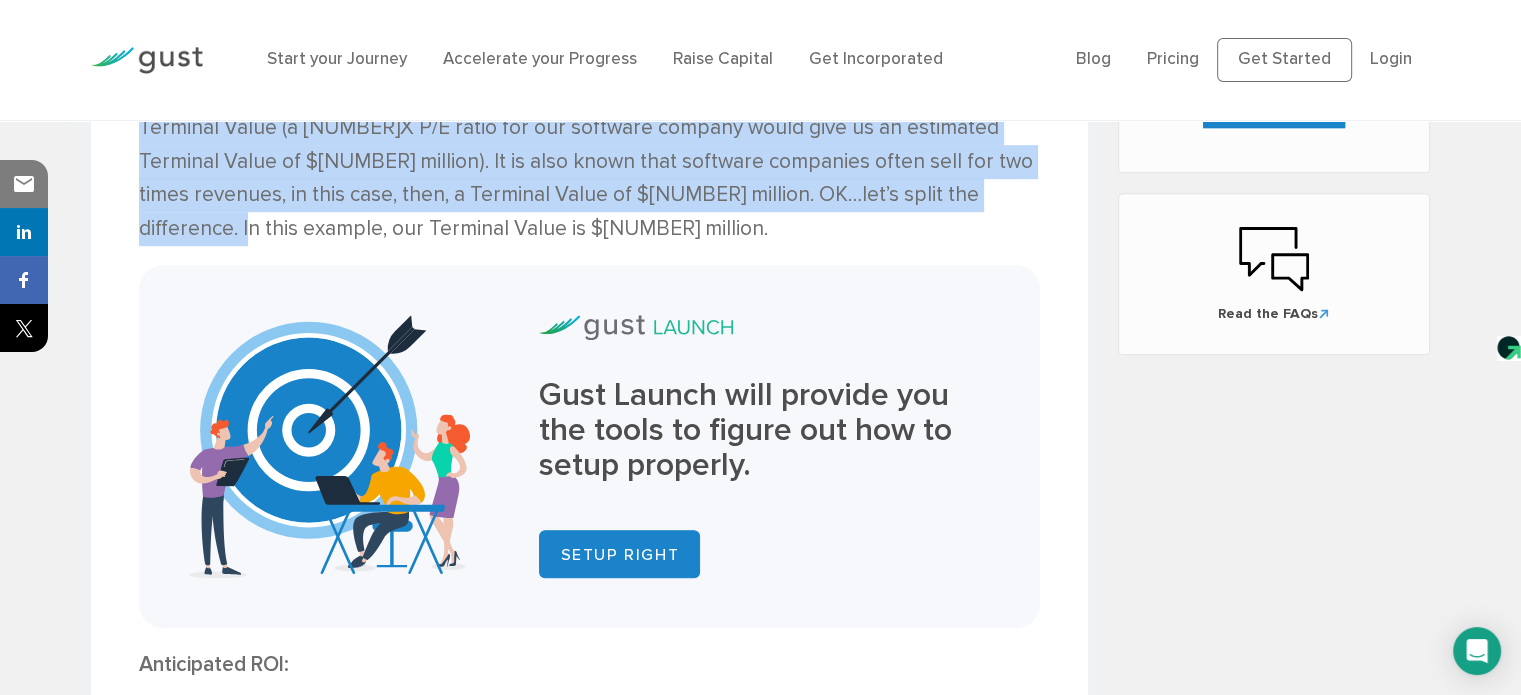 drag, startPoint x: 140, startPoint y: 261, endPoint x: 705, endPoint y: 197, distance: 568.6132 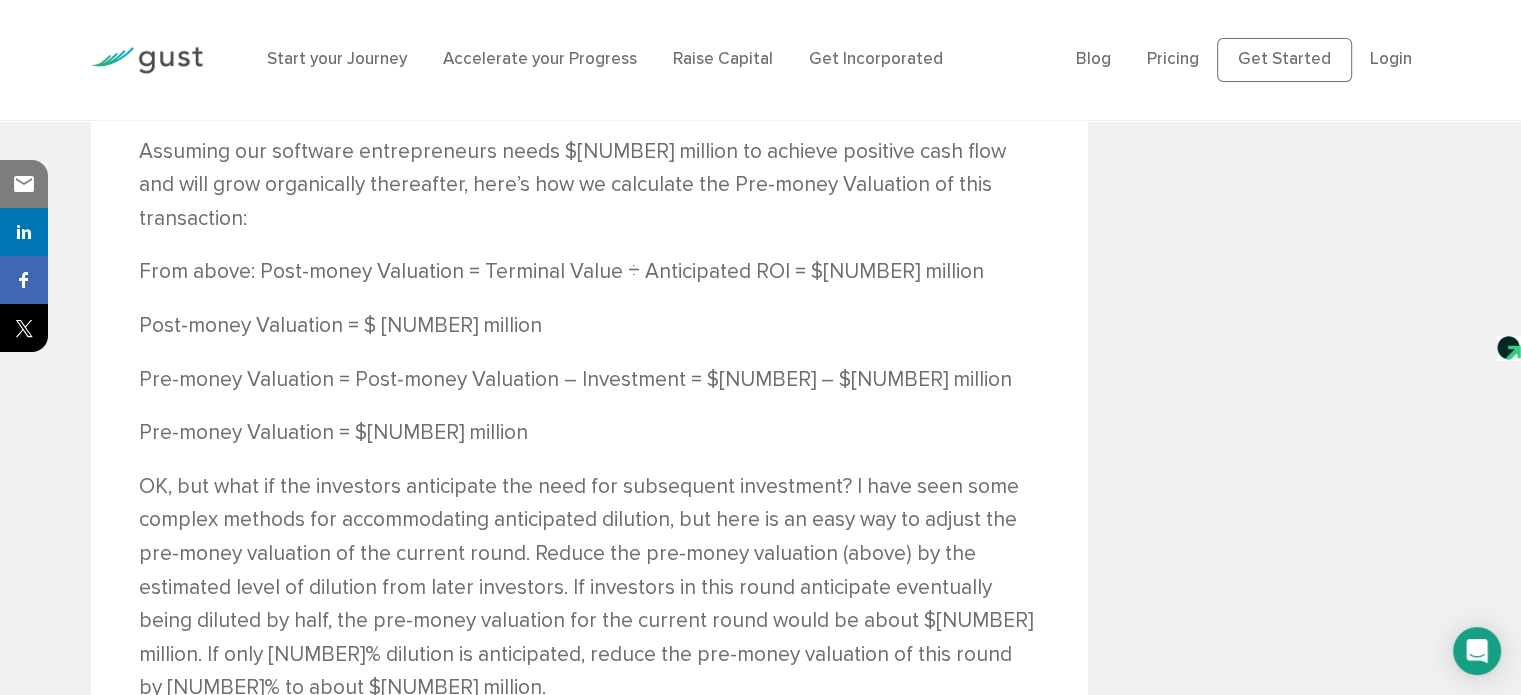 scroll, scrollTop: 1766, scrollLeft: 0, axis: vertical 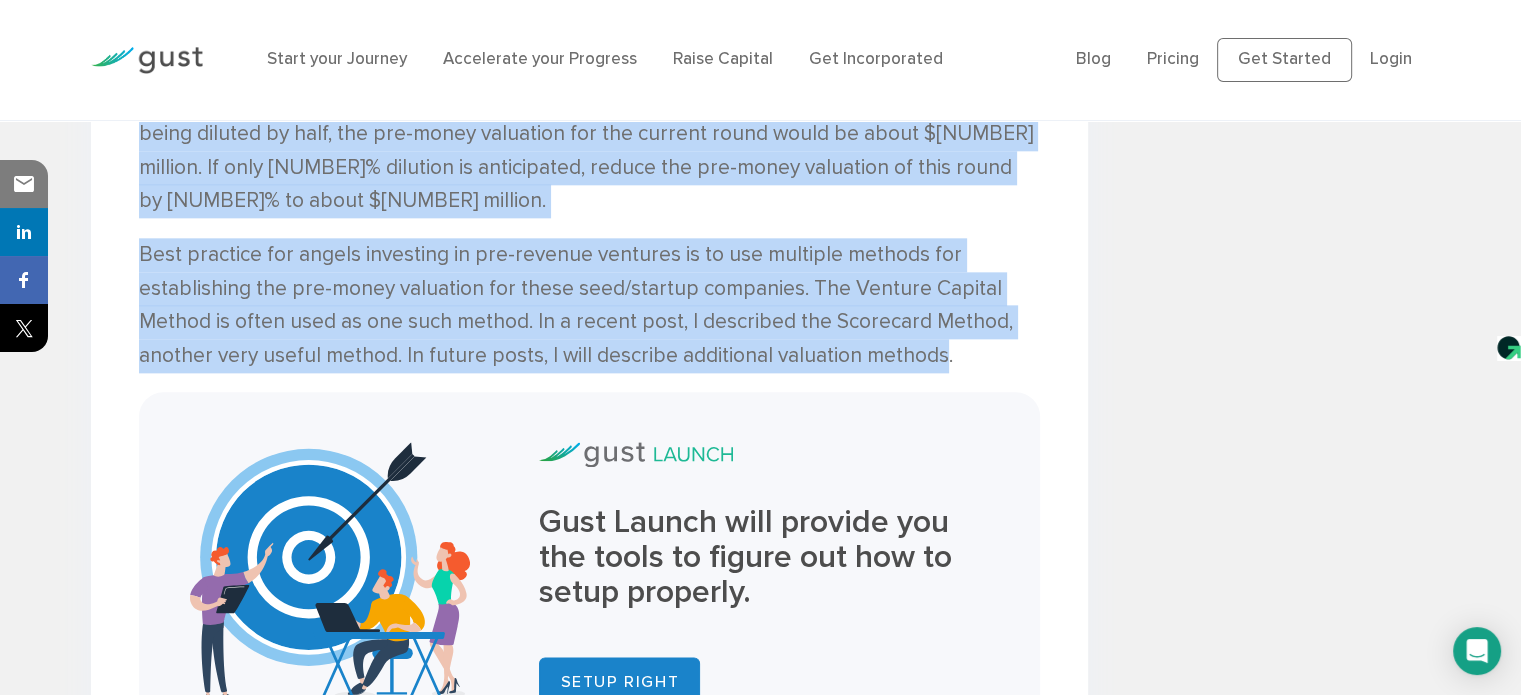 drag, startPoint x: 135, startPoint y: 147, endPoint x: 1011, endPoint y: 312, distance: 891.40393 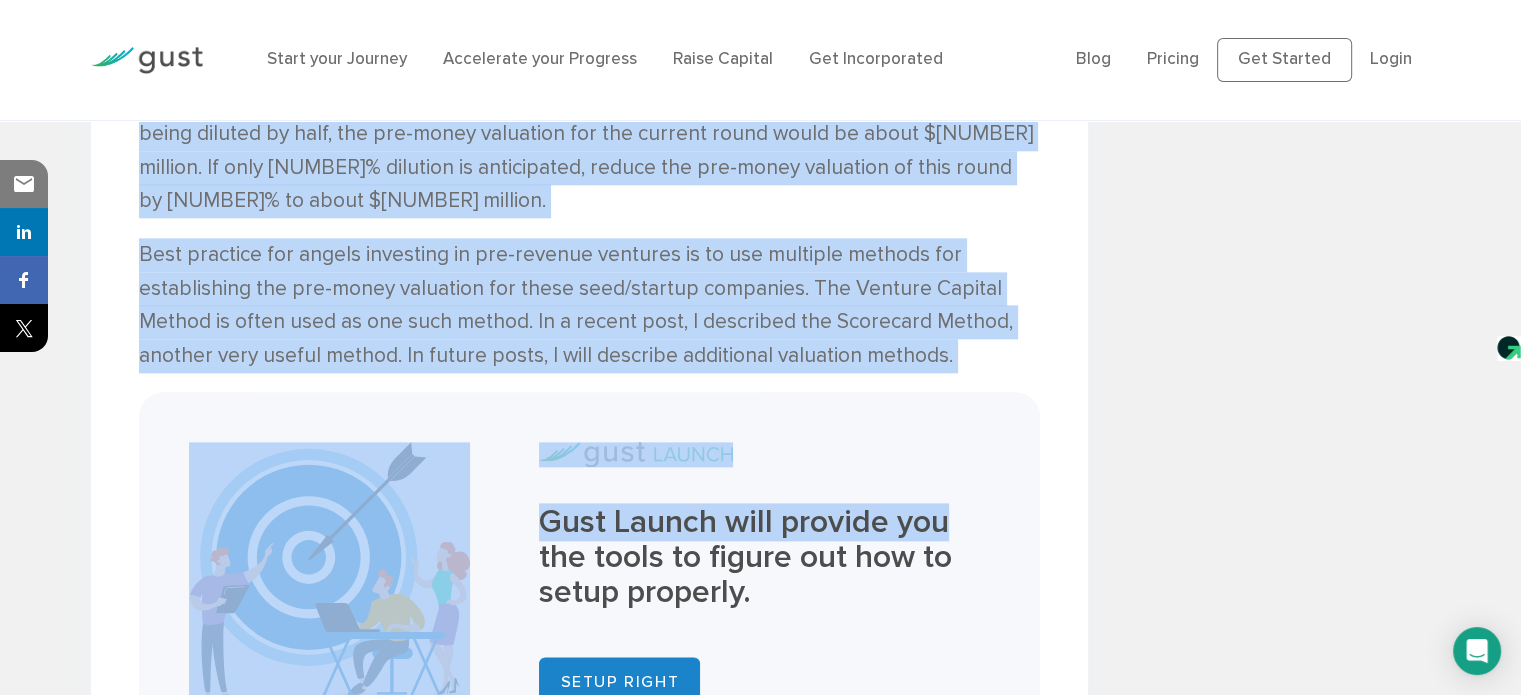 click on "Best practice for angels investing in pre-revenue ventures is to use multiple methods for establishing the pre-money valuation for these seed/startup companies. The Venture Capital Method is often used as one such method. In a recent post, I described the Scorecard Method, another very useful method. In future posts, I will describe additional valuation methods." at bounding box center [589, 305] 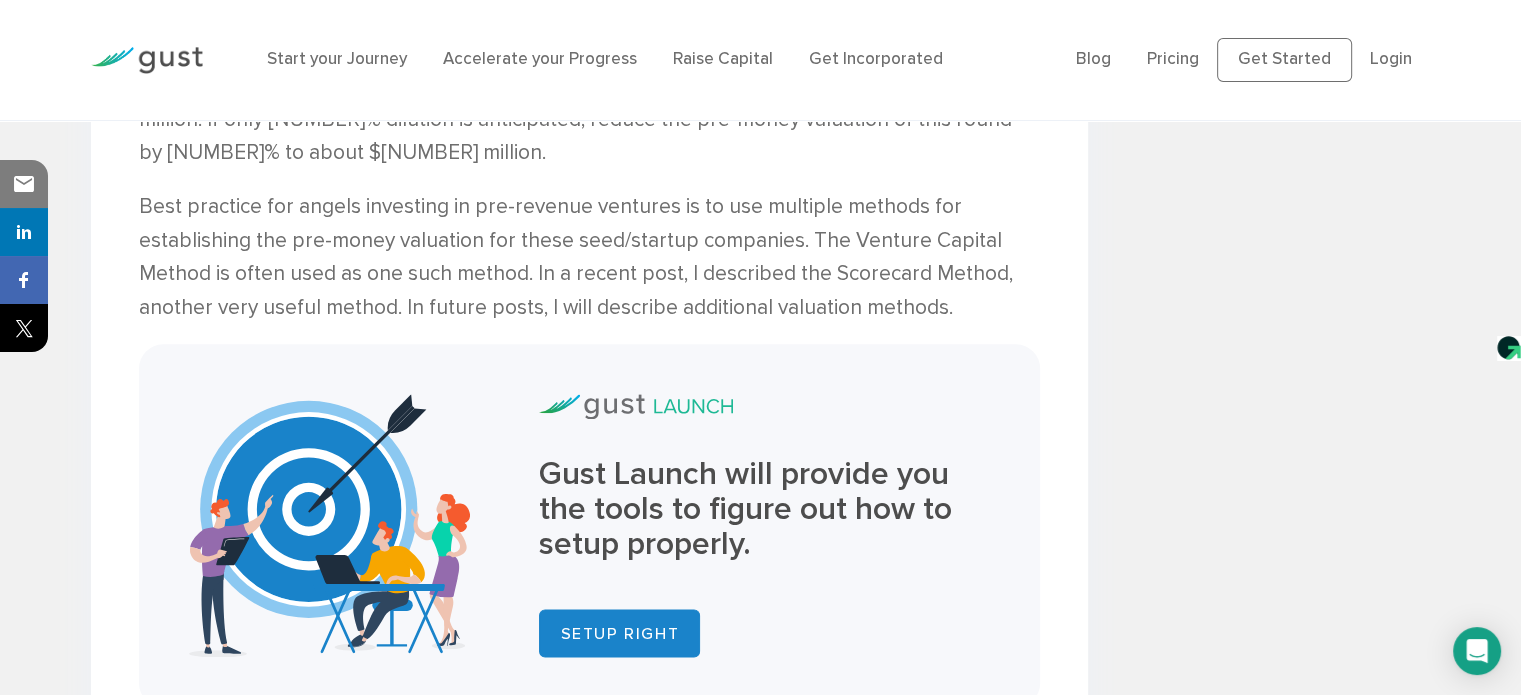scroll, scrollTop: 2361, scrollLeft: 0, axis: vertical 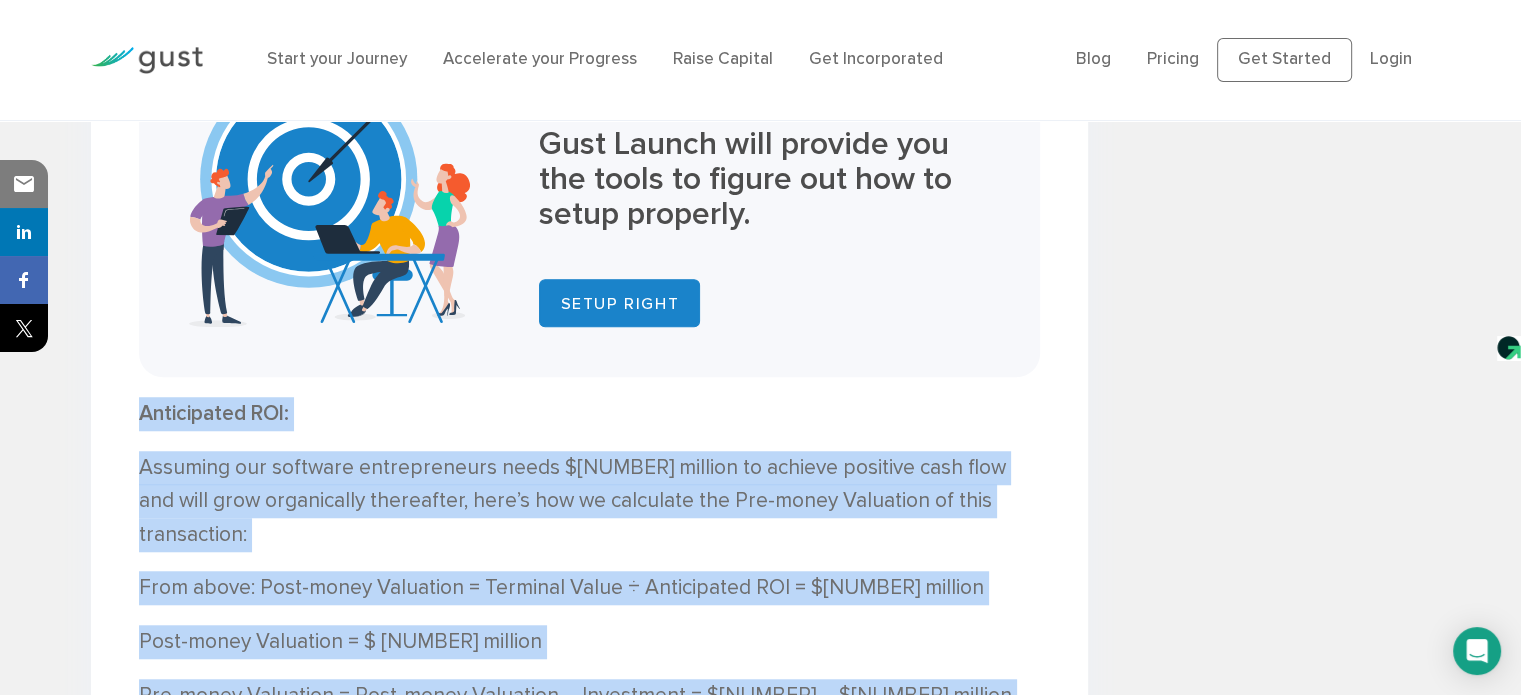 drag, startPoint x: 940, startPoint y: 267, endPoint x: 114, endPoint y: 367, distance: 832.03125 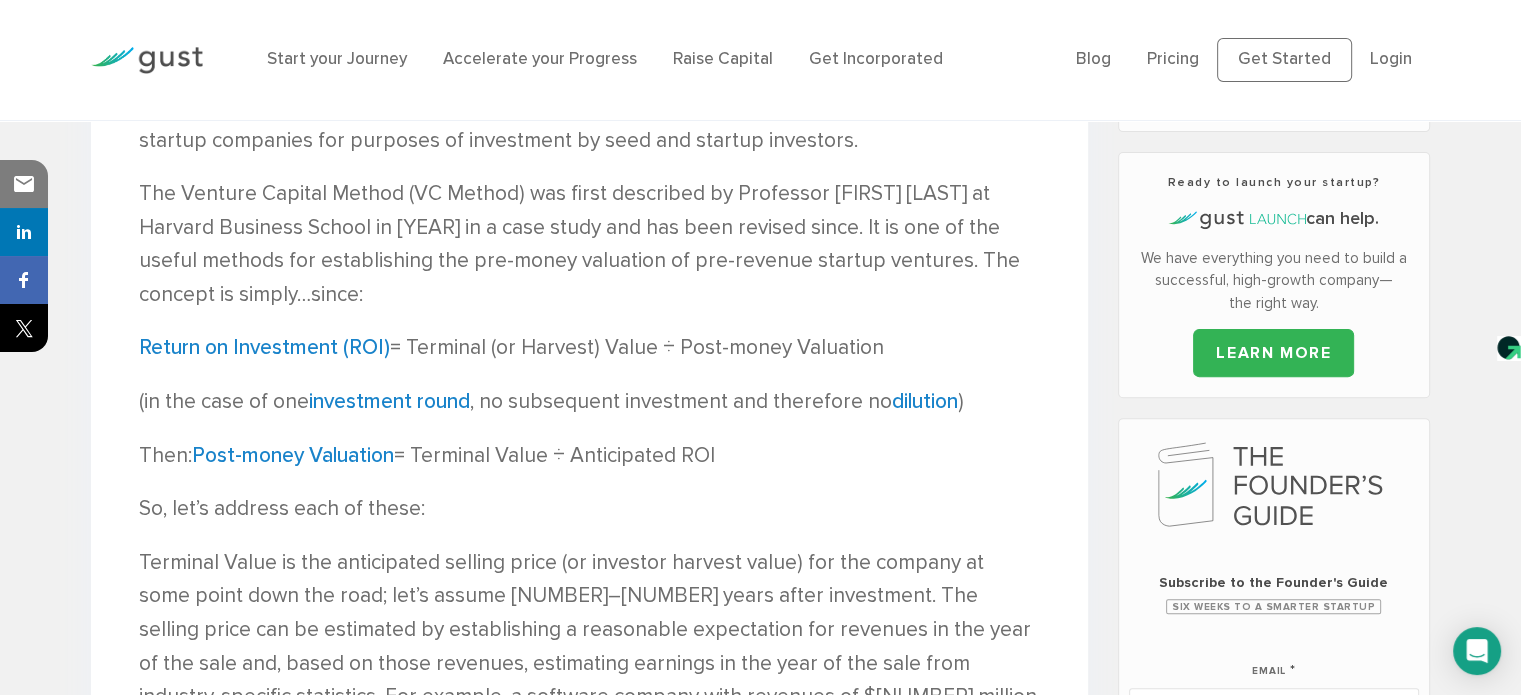 scroll, scrollTop: 628, scrollLeft: 0, axis: vertical 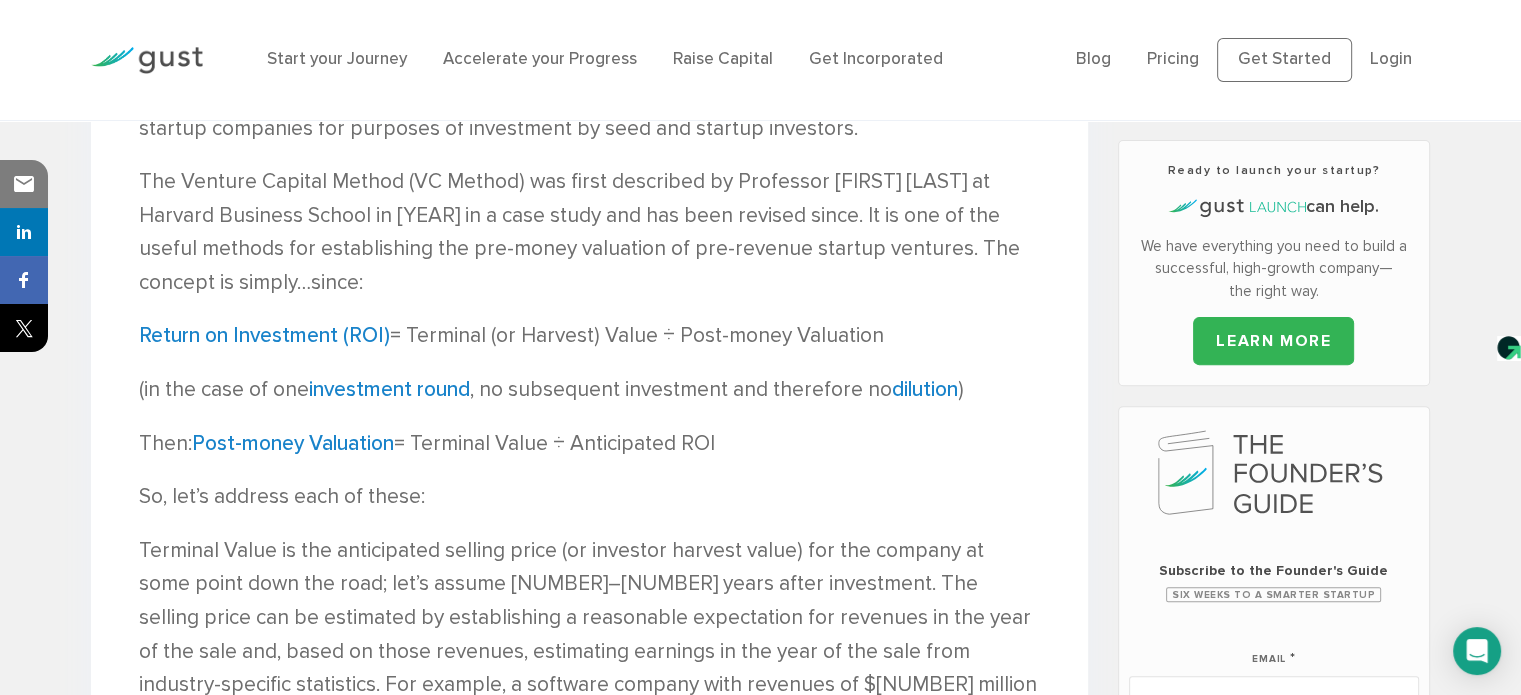 click on "Valuations 101: The Venture Capital Method
[FIRST] [LAST]
, Angel Investor
, Frontier Angel Fund
[DATE] [MONTH] [YEAR]
pre-money valuation" at bounding box center (589, 1253) 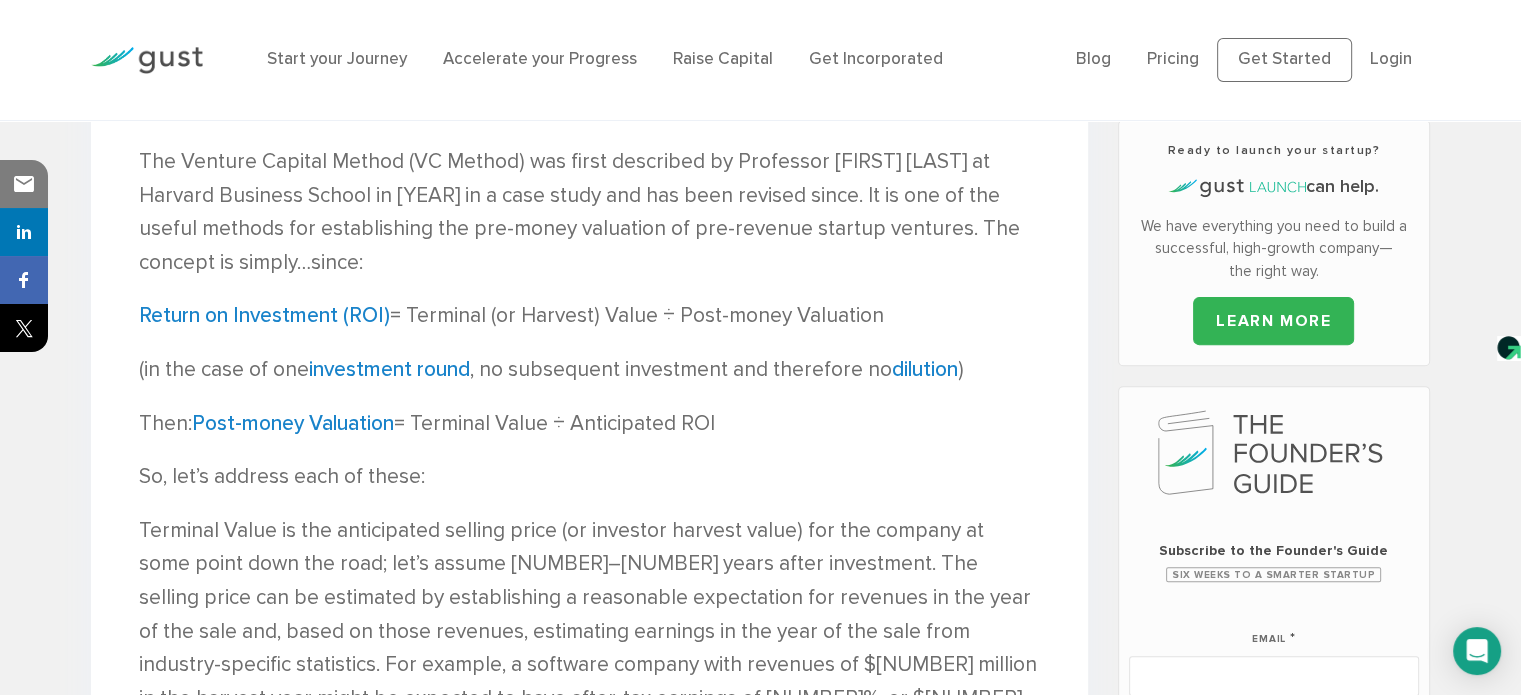 scroll, scrollTop: 649, scrollLeft: 0, axis: vertical 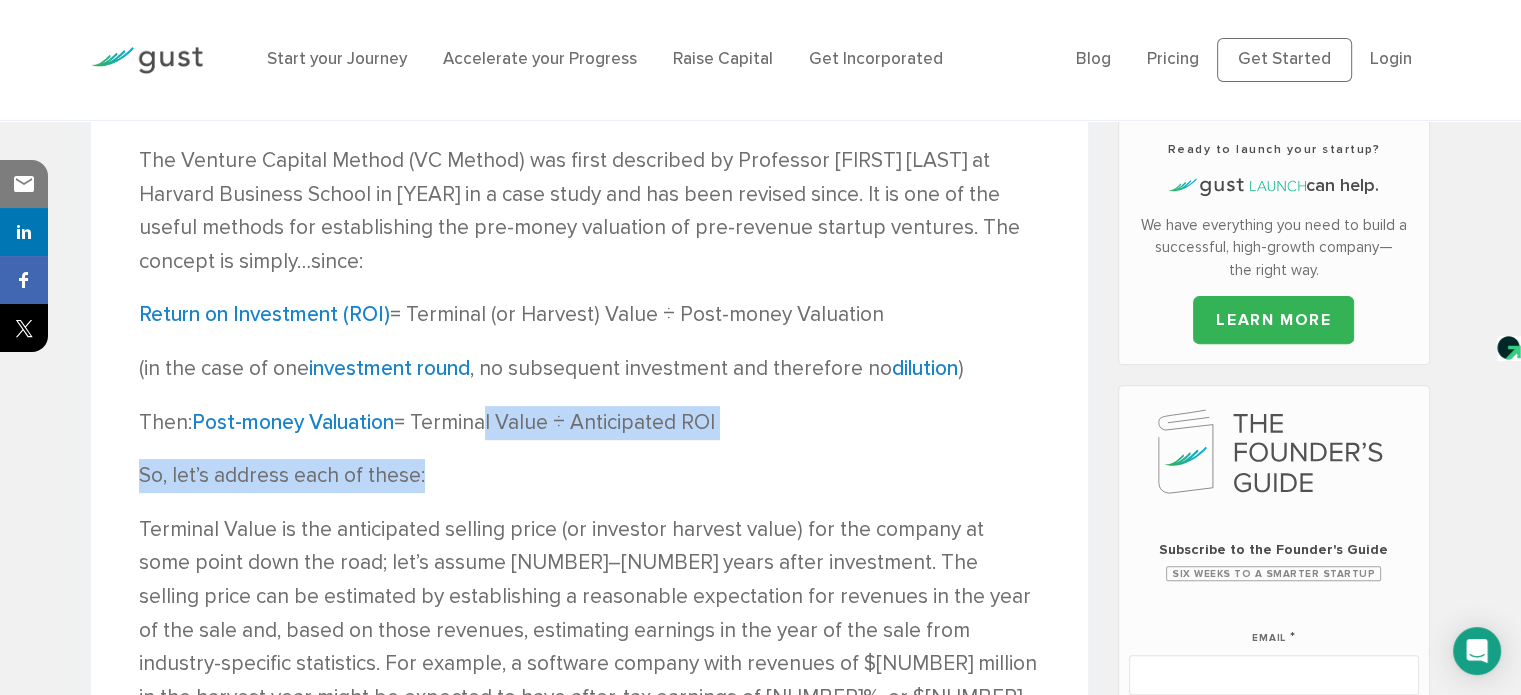 drag, startPoint x: 504, startPoint y: 439, endPoint x: 484, endPoint y: 419, distance: 28.284271 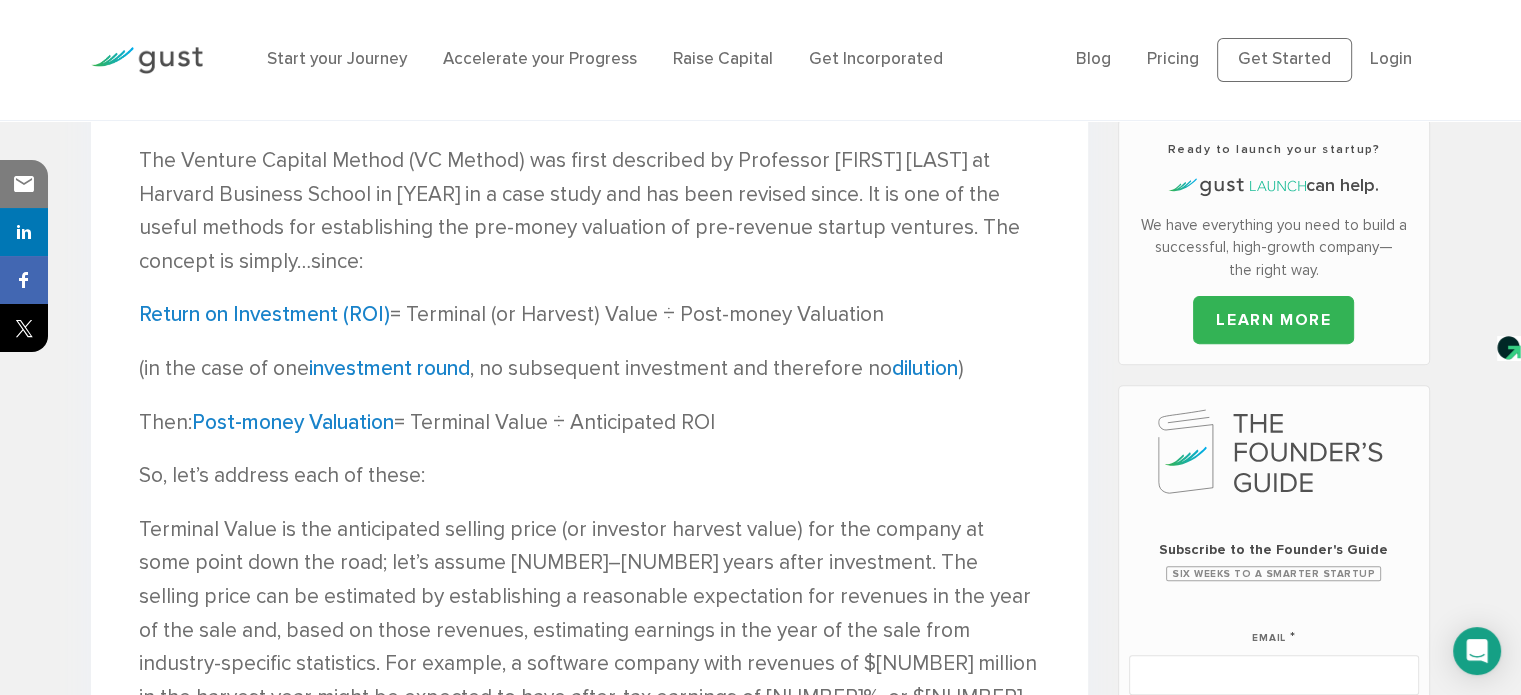 drag, startPoint x: 421, startPoint y: 424, endPoint x: 744, endPoint y: 409, distance: 323.3481 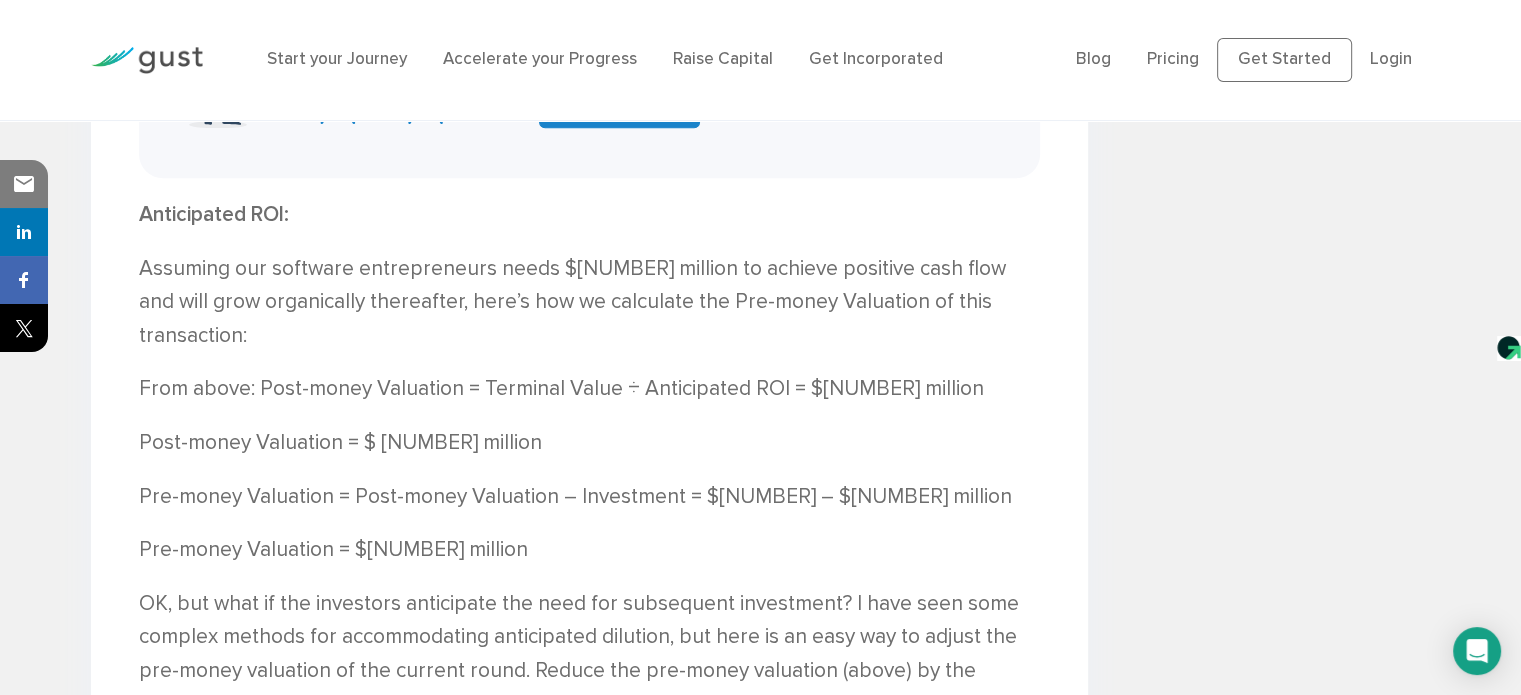 scroll, scrollTop: 1744, scrollLeft: 0, axis: vertical 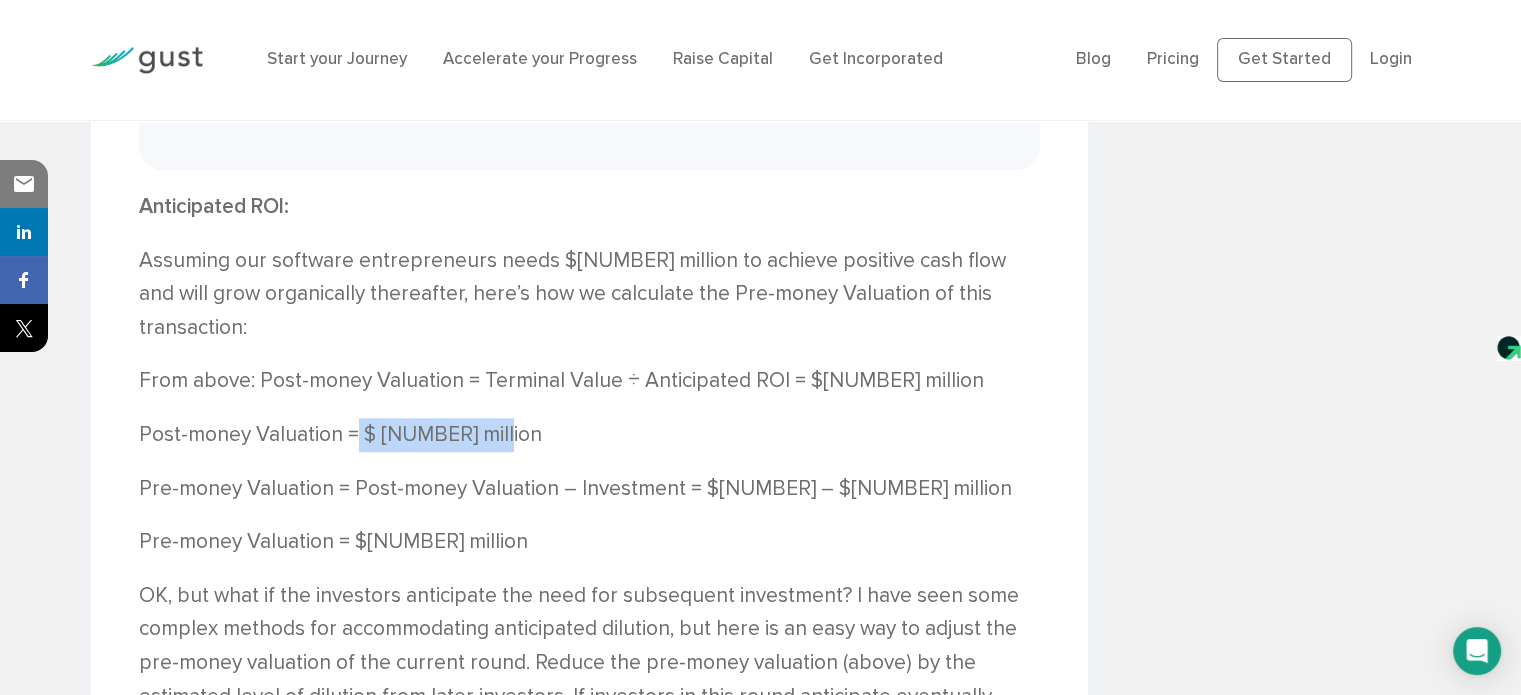 drag, startPoint x: 354, startPoint y: 368, endPoint x: 564, endPoint y: 367, distance: 210.00238 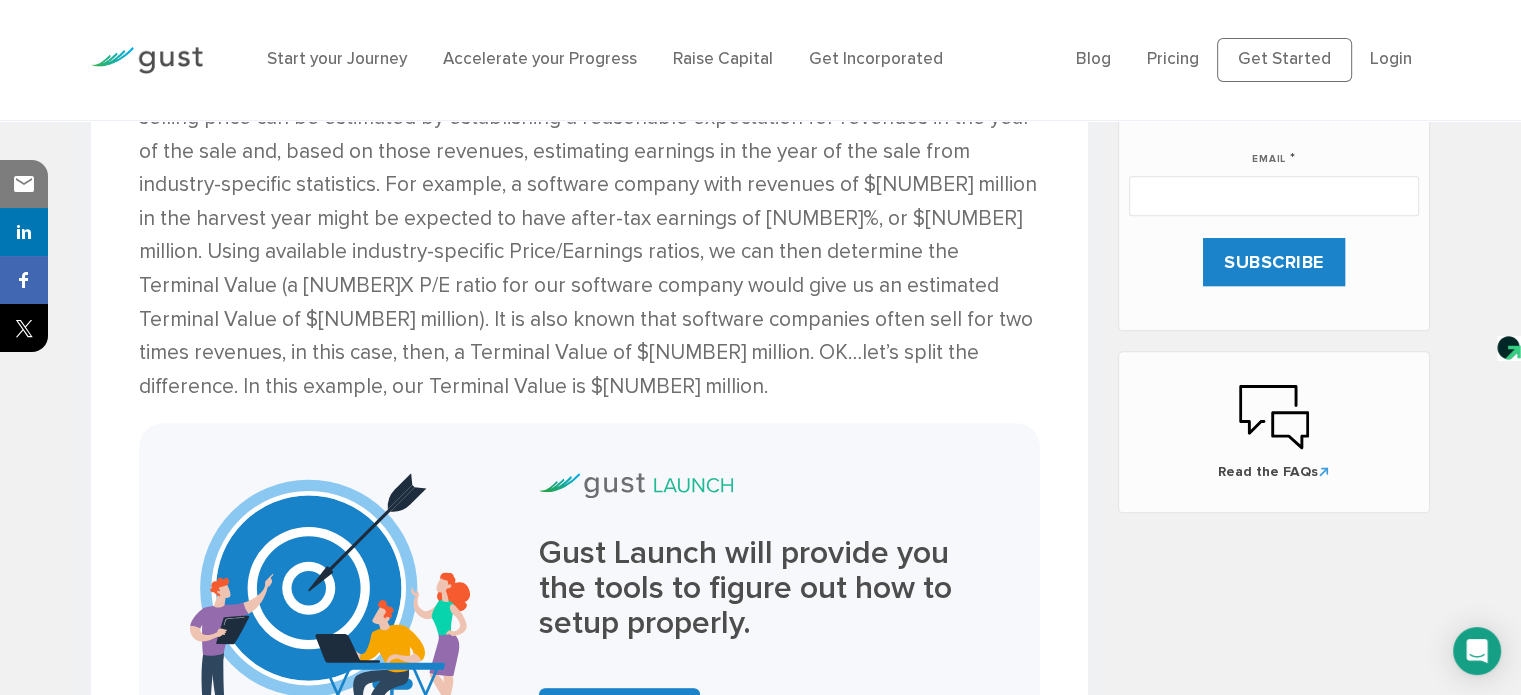 scroll, scrollTop: 1096, scrollLeft: 0, axis: vertical 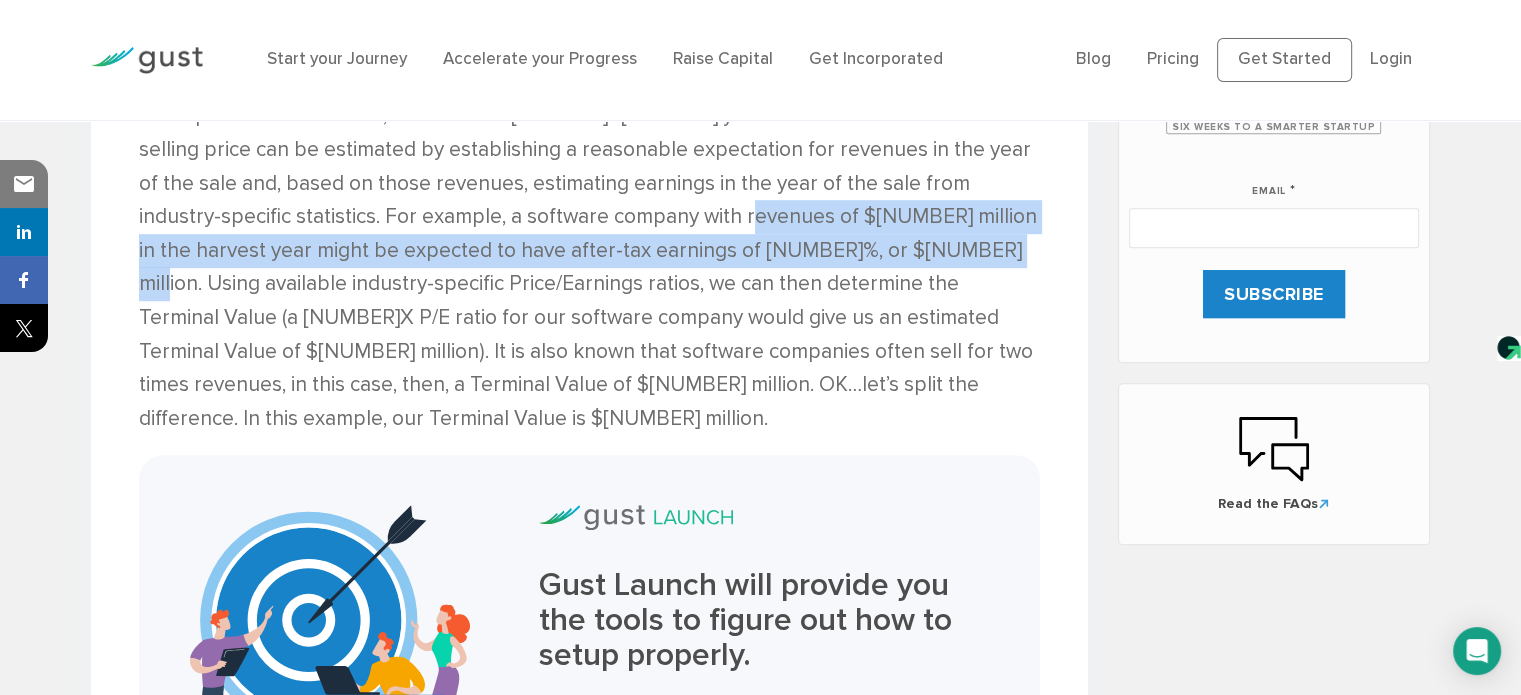 drag, startPoint x: 527, startPoint y: 205, endPoint x: 744, endPoint y: 235, distance: 219.06392 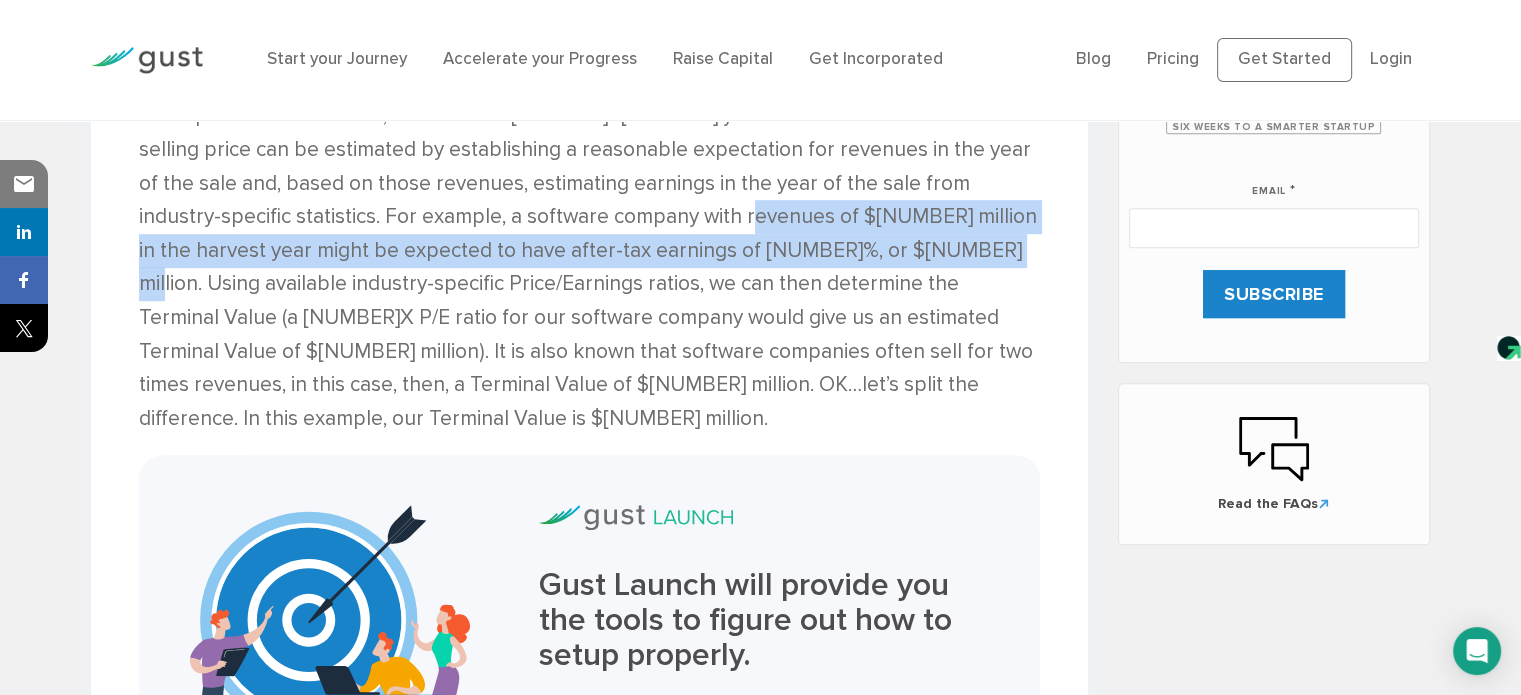 click on "Terminal Value is the anticipated selling price (or investor harvest value) for the company at some point down the road; let’s assume [NUMBER]–[NUMBER] years after investment. The selling price can be estimated by establishing a reasonable expectation for revenues in the year of the sale and, based on those revenues, estimating earnings in the year of the sale from industry-specific statistics. For example, a software company with revenues of $[NUMBER] million in the harvest year might be expected to have after-tax earnings of [NUMBER]%, or $[NUMBER] million. Using available industry-specific Price/Earnings ratios, we can then determine the Terminal Value (a [NUMBER]X P/E ratio for our software company would give us an estimated Terminal Value of $[NUMBER] million). It is also known that software companies often sell for two times revenues, in this case, then, a Terminal Value of $[NUMBER] million. OK…let’s split the difference. In this example, our Terminal Value is $[NUMBER] million." at bounding box center (589, 251) 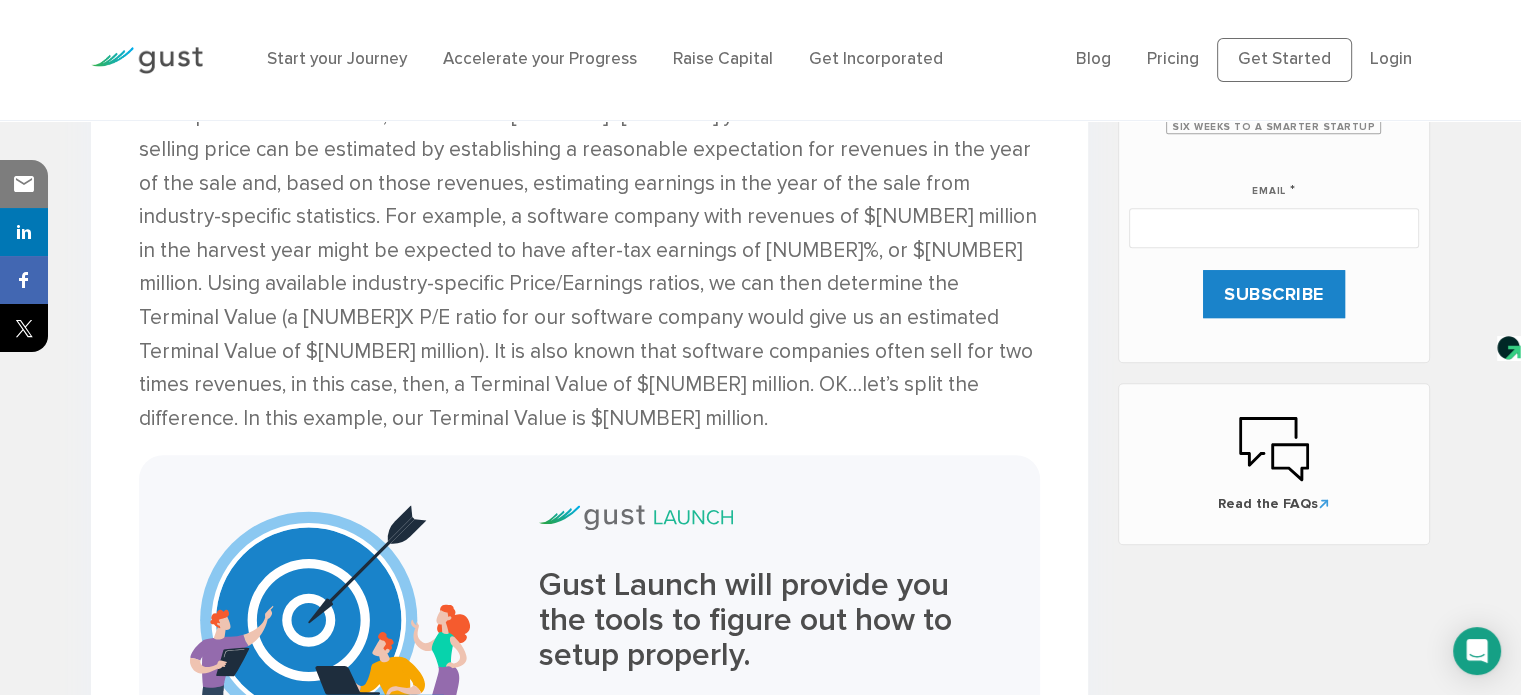 click on "Terminal Value is the anticipated selling price (or investor harvest value) for the company at some point down the road; let’s assume [NUMBER]–[NUMBER] years after investment. The selling price can be estimated by establishing a reasonable expectation for revenues in the year of the sale and, based on those revenues, estimating earnings in the year of the sale from industry-specific statistics. For example, a software company with revenues of $[NUMBER] million in the harvest year might be expected to have after-tax earnings of [NUMBER]%, or $[NUMBER] million. Using available industry-specific Price/Earnings ratios, we can then determine the Terminal Value (a [NUMBER]X P/E ratio for our software company would give us an estimated Terminal Value of $[NUMBER] million). It is also known that software companies often sell for two times revenues, in this case, then, a Terminal Value of $[NUMBER] million. OK…let’s split the difference. In this example, our Terminal Value is $[NUMBER] million." at bounding box center (589, 251) 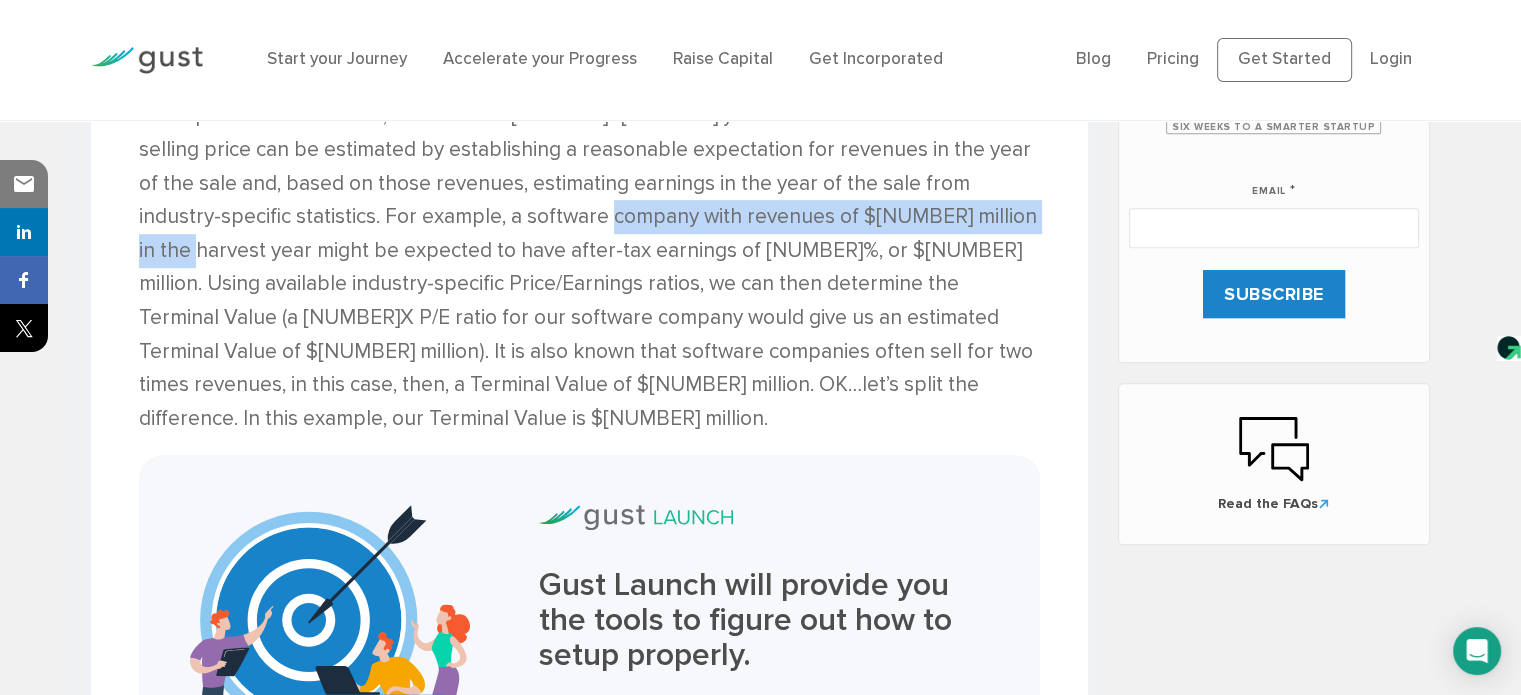 drag, startPoint x: 382, startPoint y: 213, endPoint x: 834, endPoint y: 220, distance: 452.0542 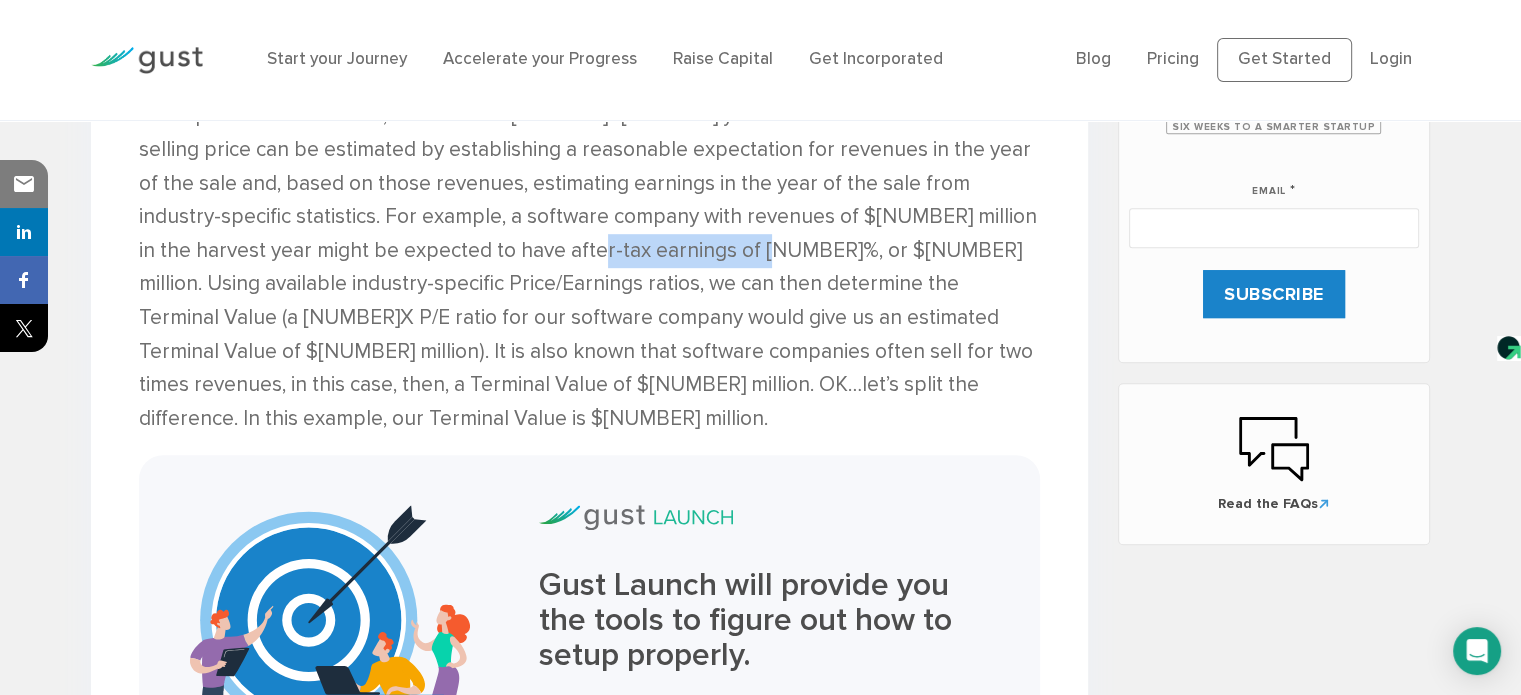drag, startPoint x: 350, startPoint y: 243, endPoint x: 512, endPoint y: 248, distance: 162.07715 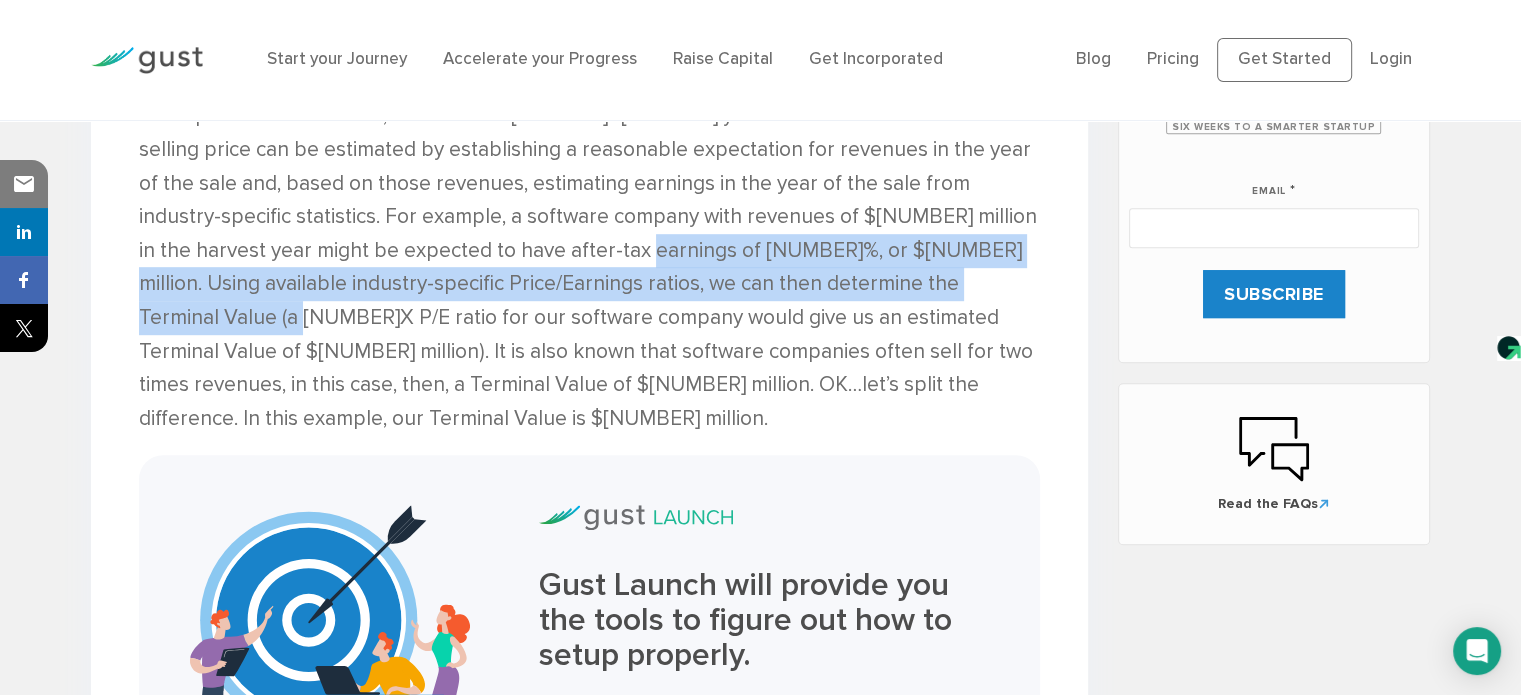 drag, startPoint x: 400, startPoint y: 245, endPoint x: 817, endPoint y: 274, distance: 418.00717 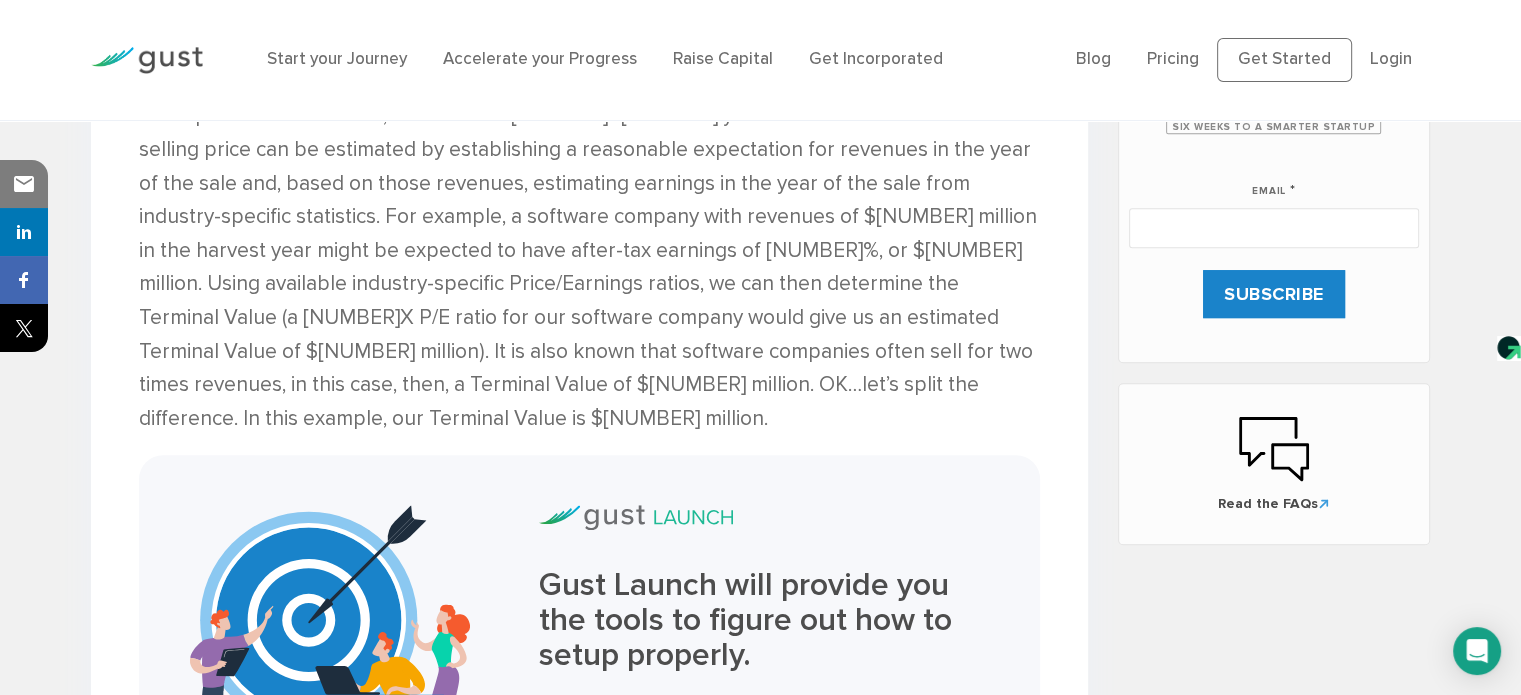 click on "Terminal Value is the anticipated selling price (or investor harvest value) for the company at some point down the road; let’s assume [NUMBER]–[NUMBER] years after investment. The selling price can be estimated by establishing a reasonable expectation for revenues in the year of the sale and, based on those revenues, estimating earnings in the year of the sale from industry-specific statistics. For example, a software company with revenues of $[NUMBER] million in the harvest year might be expected to have after-tax earnings of [NUMBER]%, or $[NUMBER] million. Using available industry-specific Price/Earnings ratios, we can then determine the Terminal Value (a [NUMBER]X P/E ratio for our software company would give us an estimated Terminal Value of $[NUMBER] million). It is also known that software companies often sell for two times revenues, in this case, then, a Terminal Value of $[NUMBER] million. OK…let’s split the difference. In this example, our Terminal Value is $[NUMBER] million." at bounding box center [589, 251] 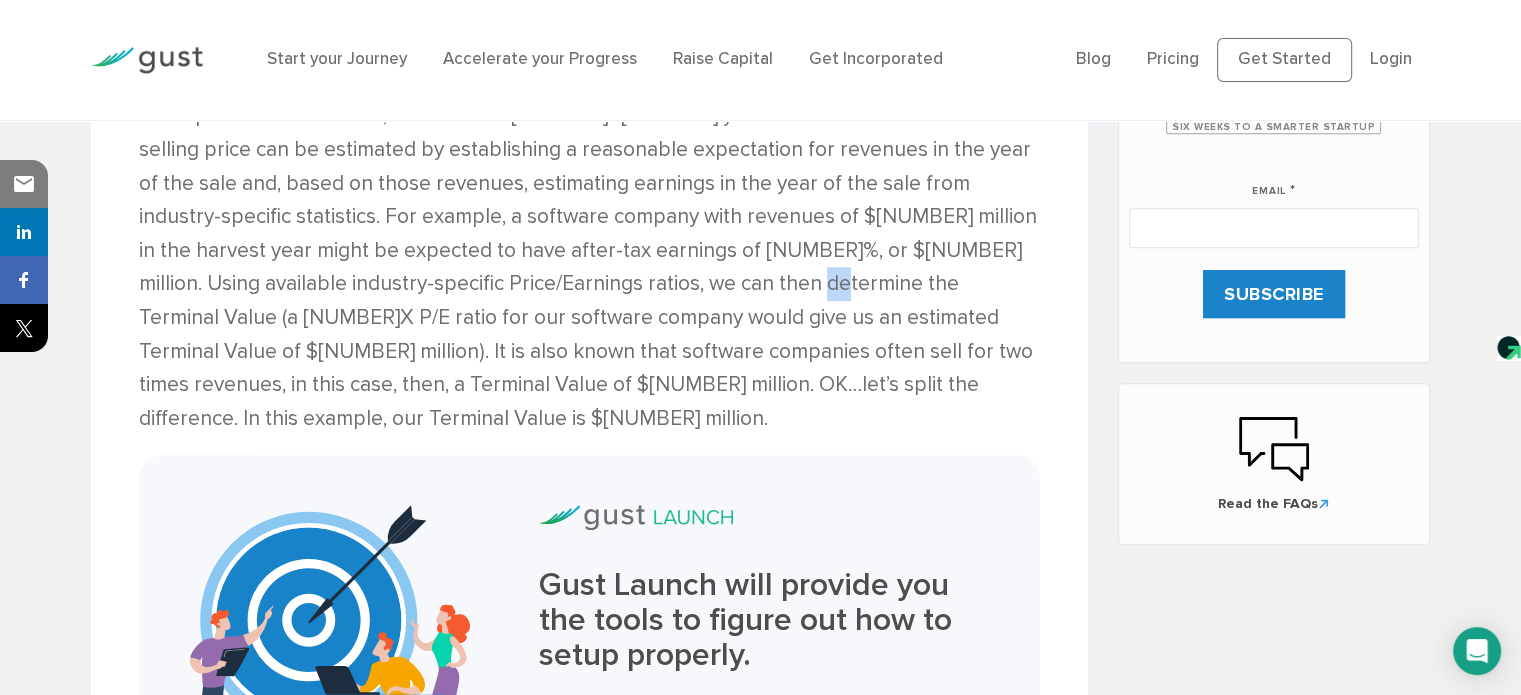 drag, startPoint x: 524, startPoint y: 287, endPoint x: 553, endPoint y: 287, distance: 29 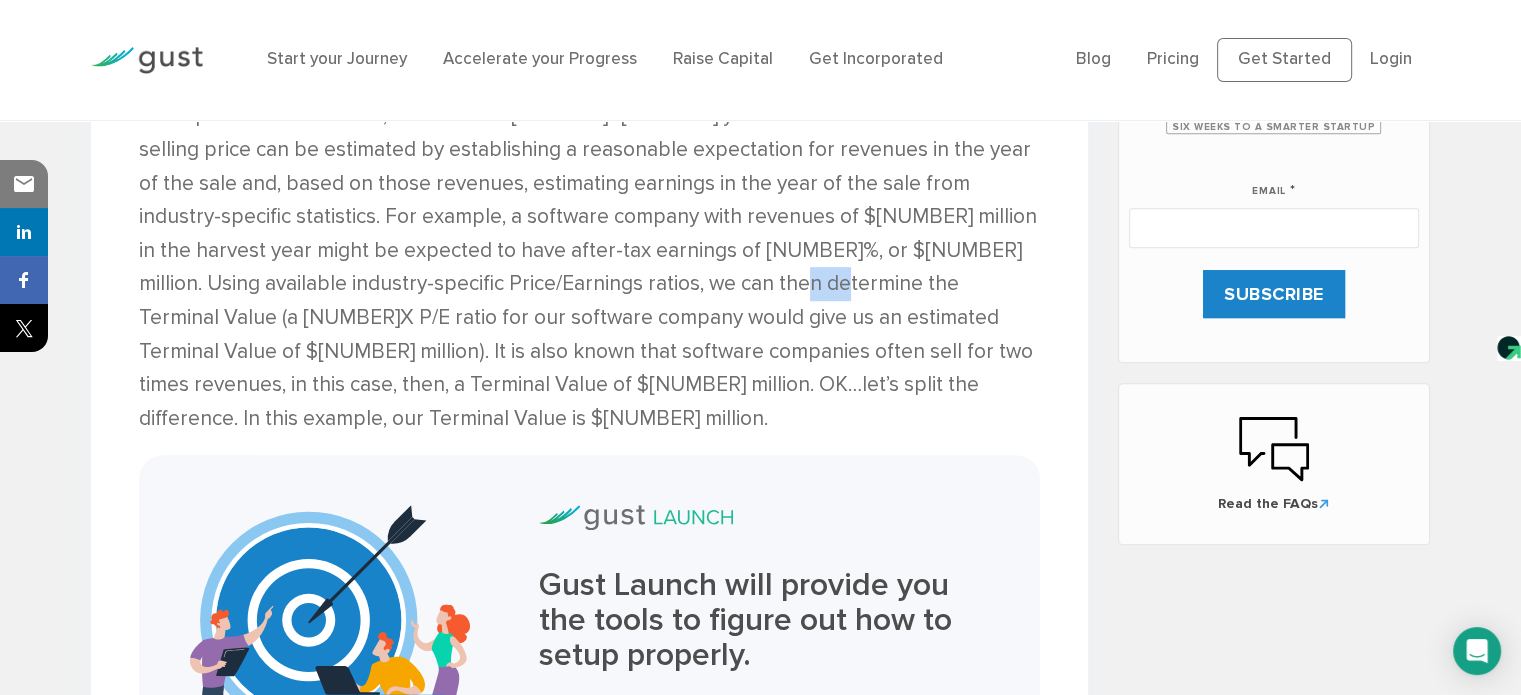 drag, startPoint x: 553, startPoint y: 287, endPoint x: 510, endPoint y: 279, distance: 43.737854 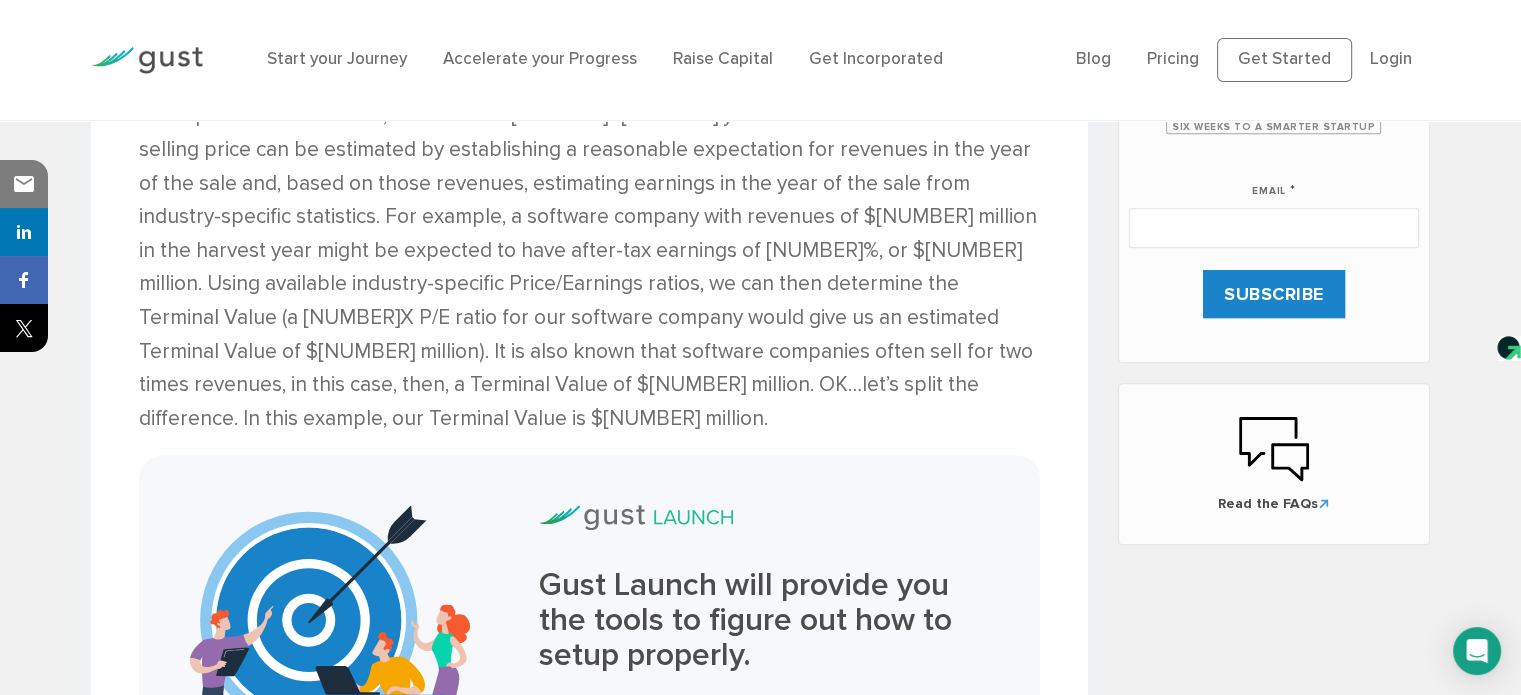 click on "Terminal Value is the anticipated selling price (or investor harvest value) for the company at some point down the road; let’s assume [NUMBER]–[NUMBER] years after investment. The selling price can be estimated by establishing a reasonable expectation for revenues in the year of the sale and, based on those revenues, estimating earnings in the year of the sale from industry-specific statistics. For example, a software company with revenues of $[NUMBER] million in the harvest year might be expected to have after-tax earnings of [NUMBER]%, or $[NUMBER] million. Using available industry-specific Price/Earnings ratios, we can then determine the Terminal Value (a [NUMBER]X P/E ratio for our software company would give us an estimated Terminal Value of $[NUMBER] million). It is also known that software companies often sell for two times revenues, in this case, then, a Terminal Value of $[NUMBER] million. OK…let’s split the difference. In this example, our Terminal Value is $[NUMBER] million." at bounding box center [589, 251] 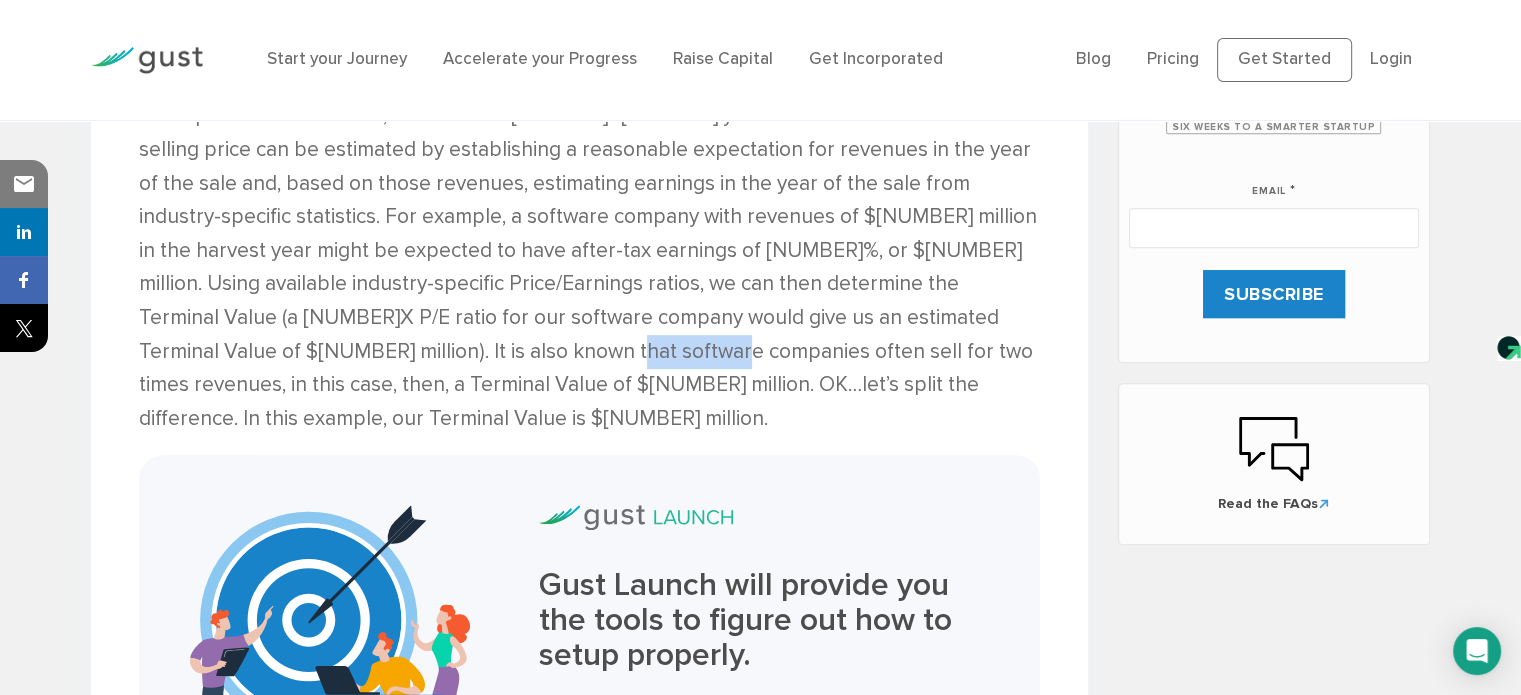 drag, startPoint x: 198, startPoint y: 335, endPoint x: 319, endPoint y: 339, distance: 121.0661 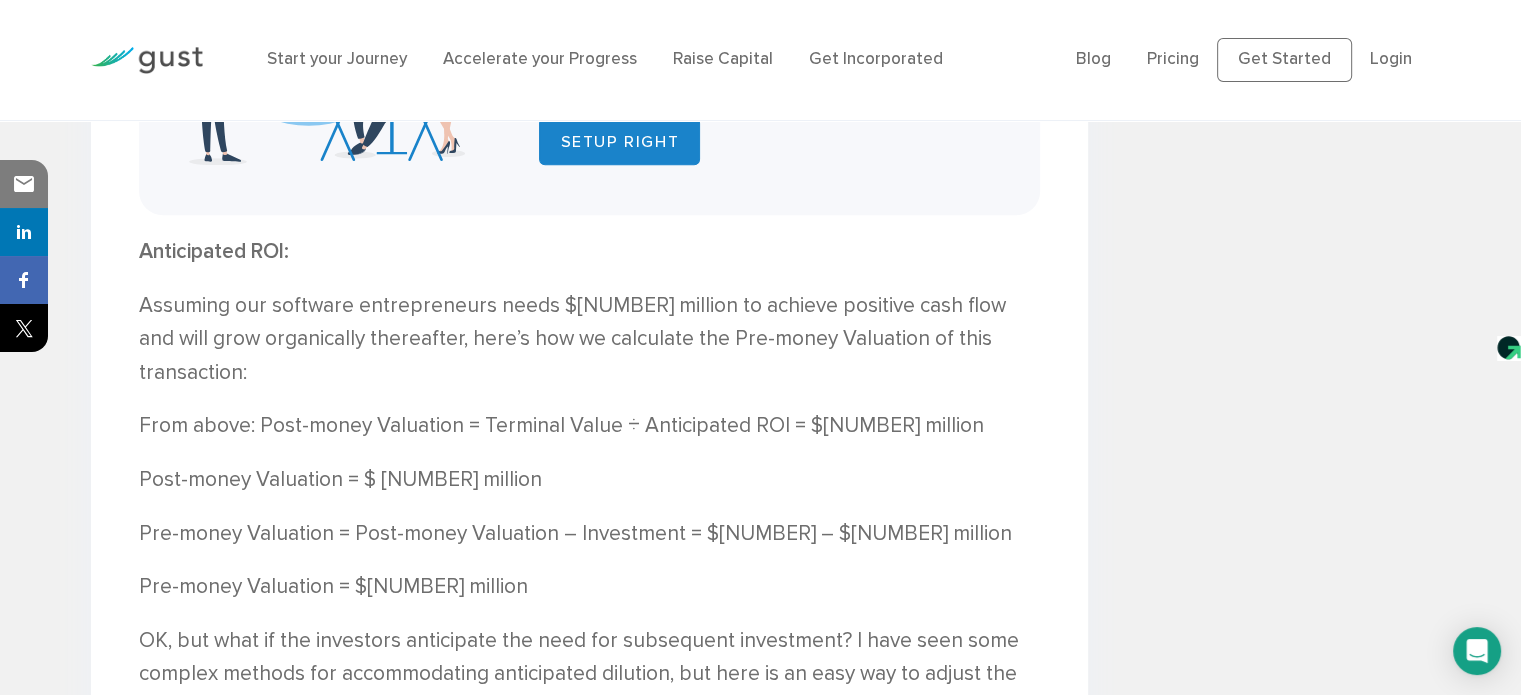 scroll, scrollTop: 1708, scrollLeft: 0, axis: vertical 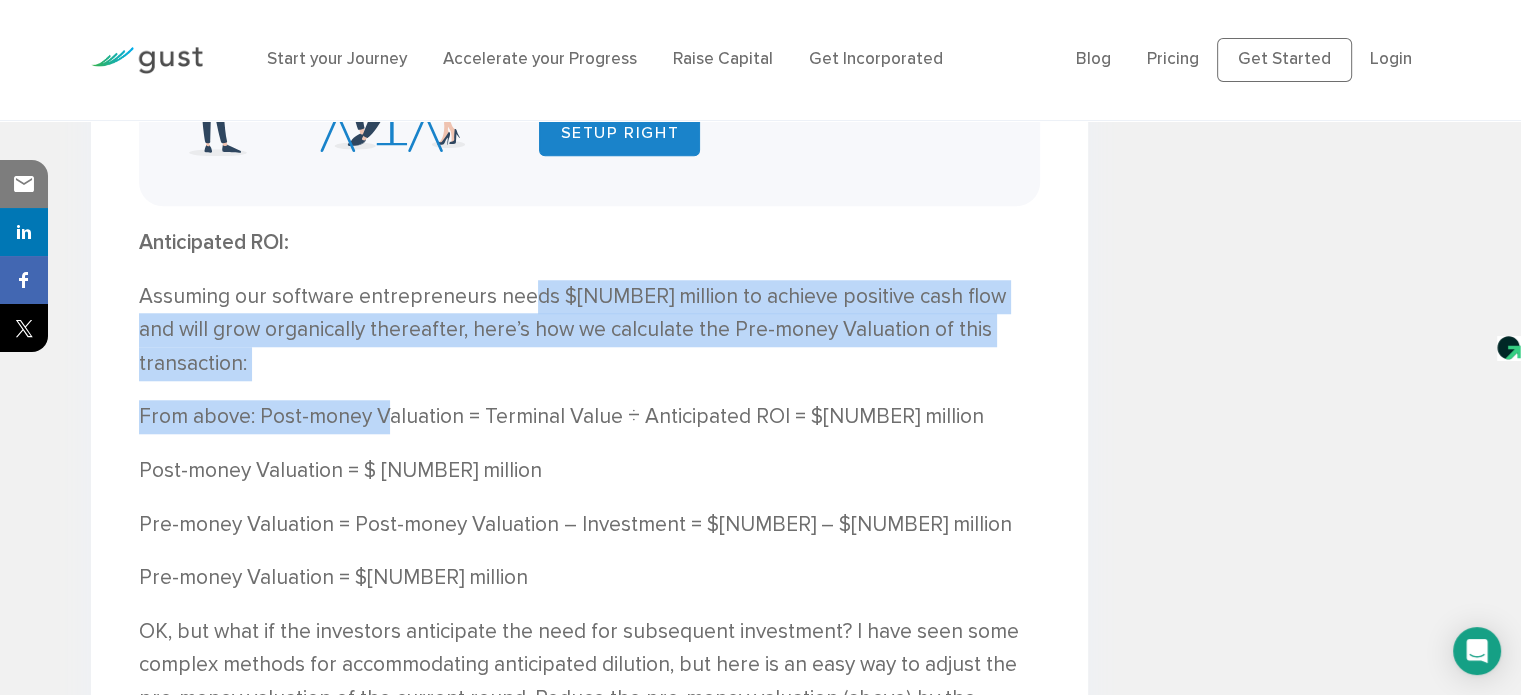 drag, startPoint x: 525, startPoint y: 247, endPoint x: 385, endPoint y: 331, distance: 163.26665 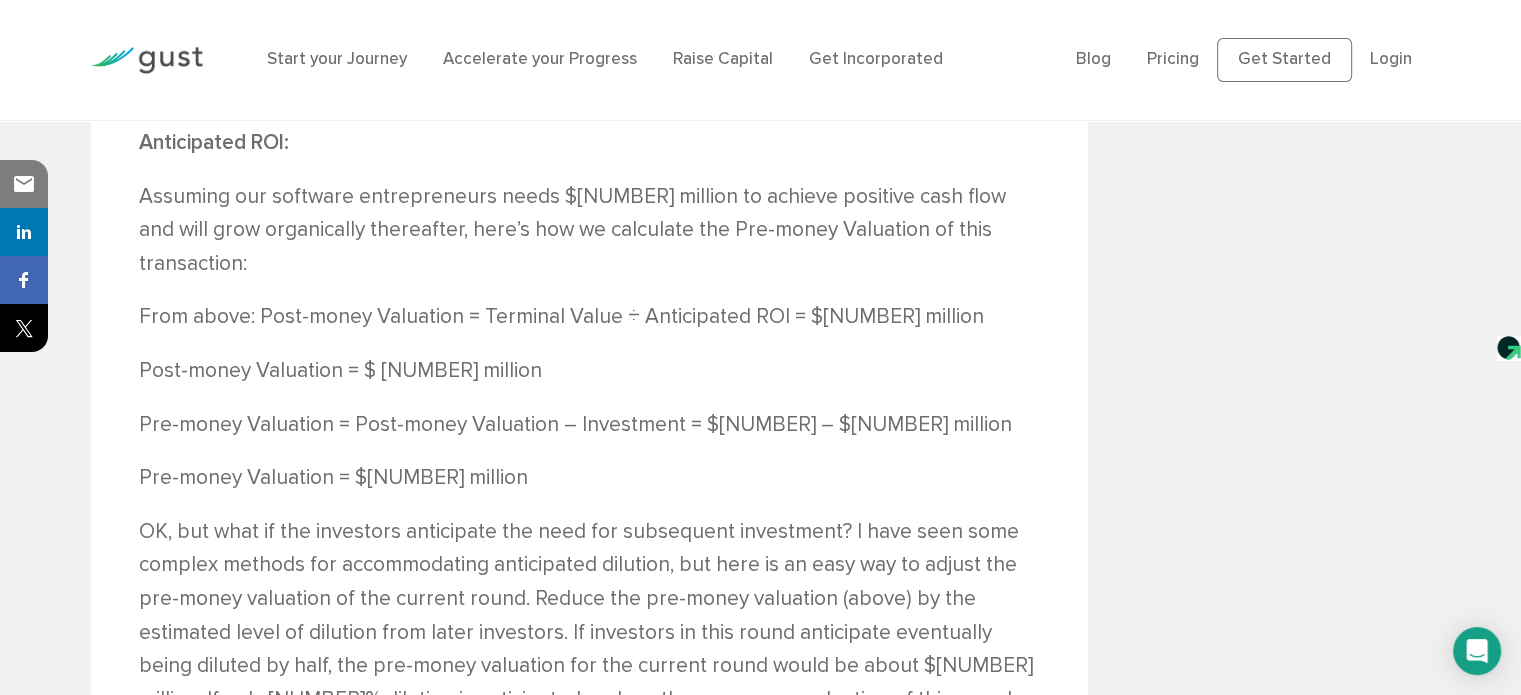 scroll, scrollTop: 1808, scrollLeft: 0, axis: vertical 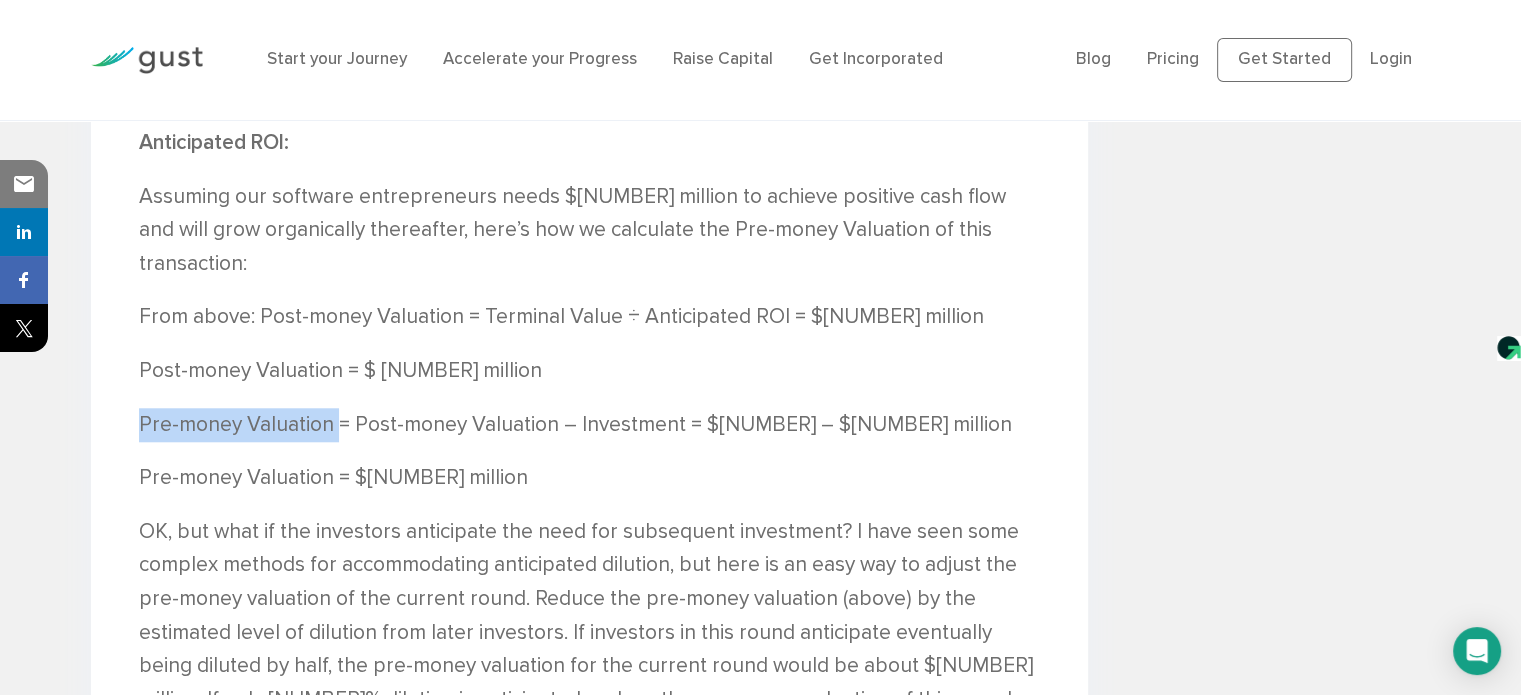 drag, startPoint x: 136, startPoint y: 355, endPoint x: 334, endPoint y: 353, distance: 198.0101 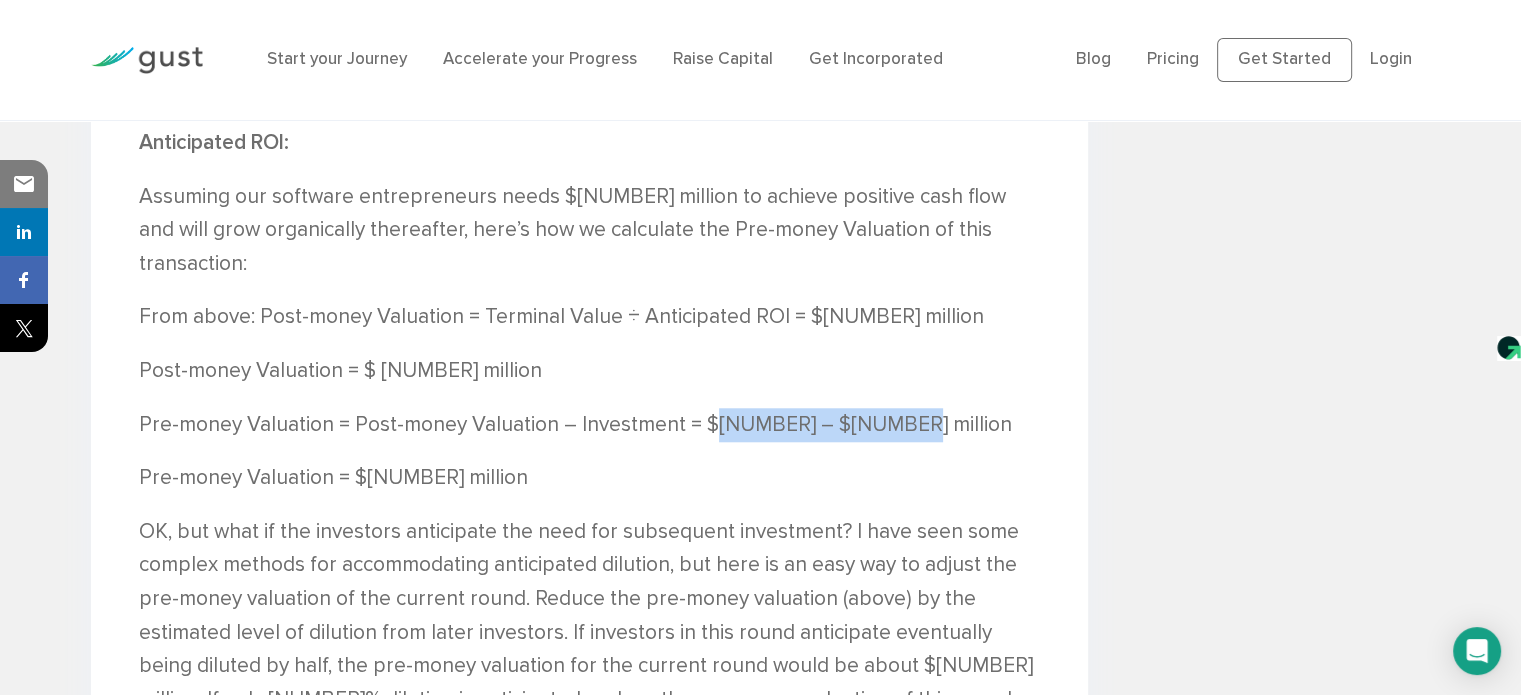 drag, startPoint x: 871, startPoint y: 341, endPoint x: 704, endPoint y: 356, distance: 167.6723 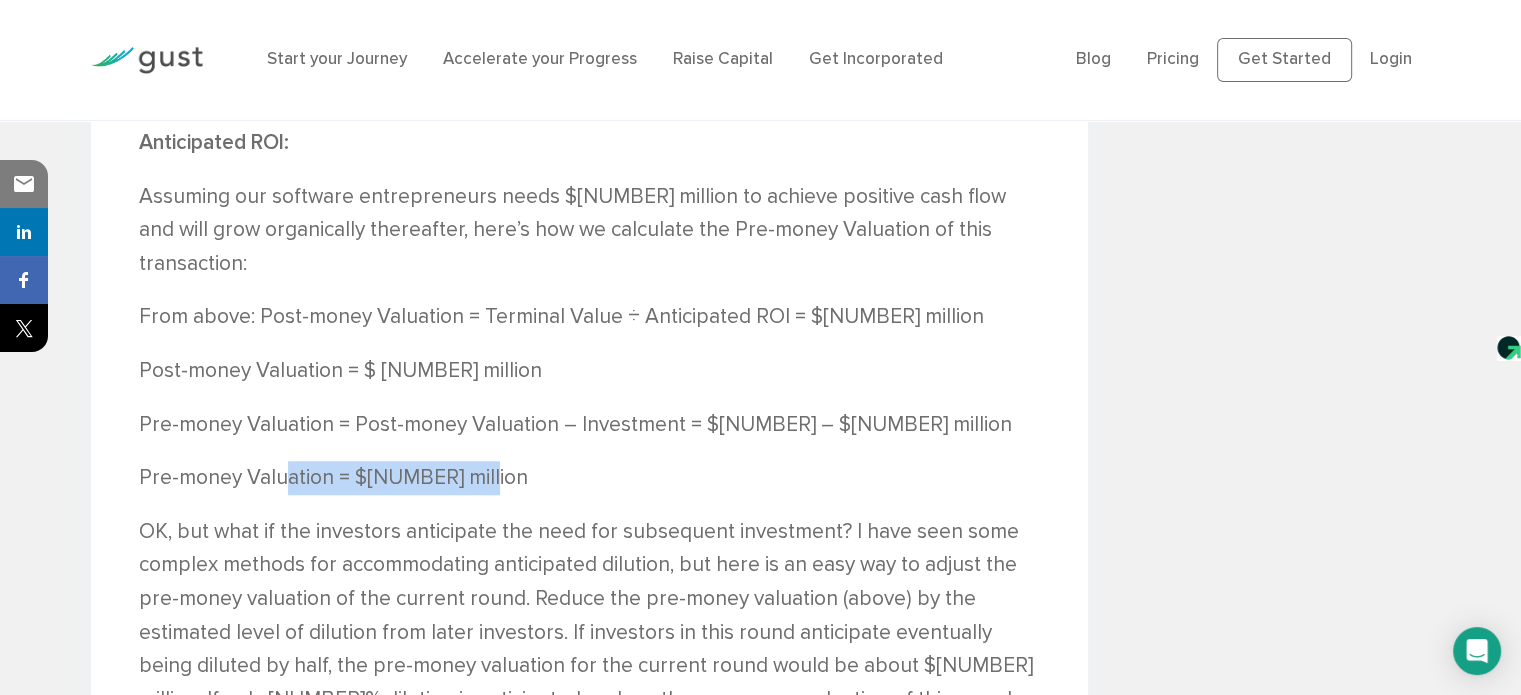 drag, startPoint x: 490, startPoint y: 395, endPoint x: 288, endPoint y: 410, distance: 202.55617 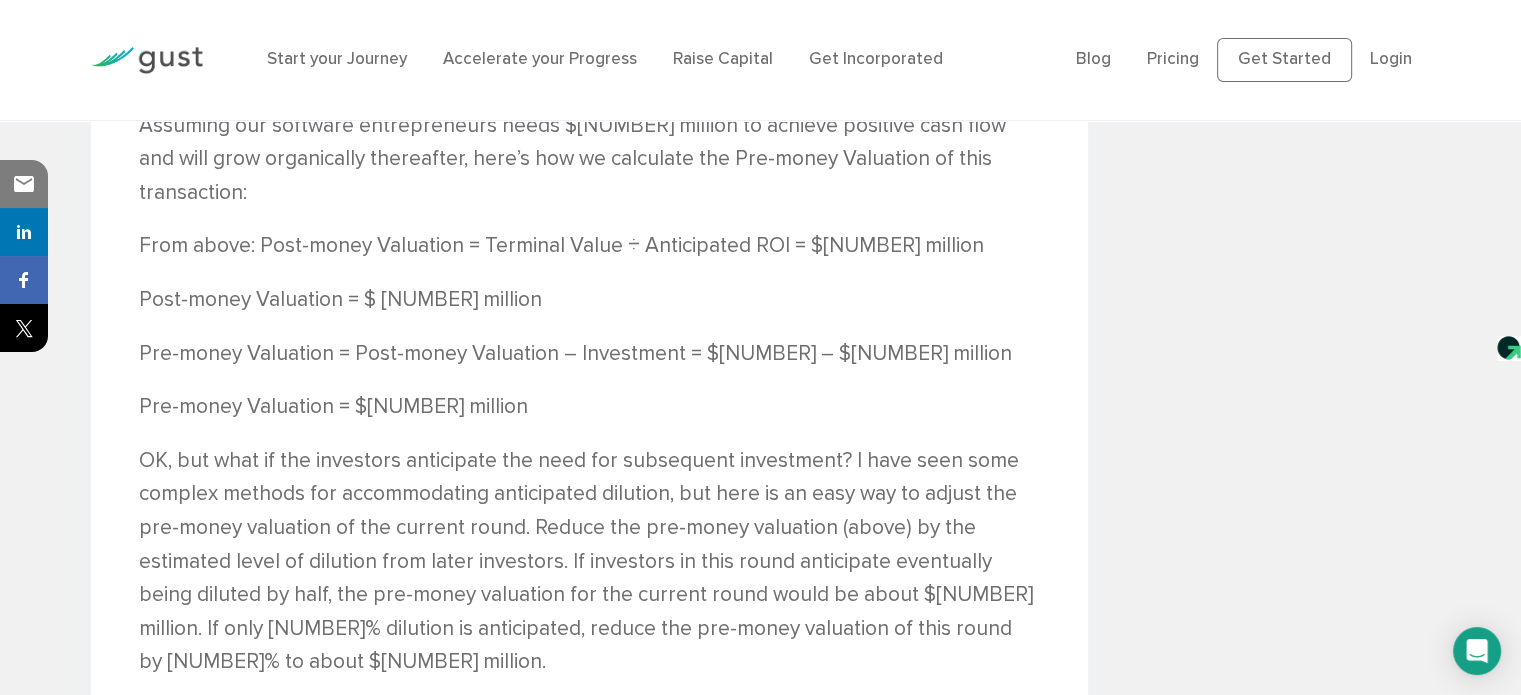 scroll, scrollTop: 1888, scrollLeft: 0, axis: vertical 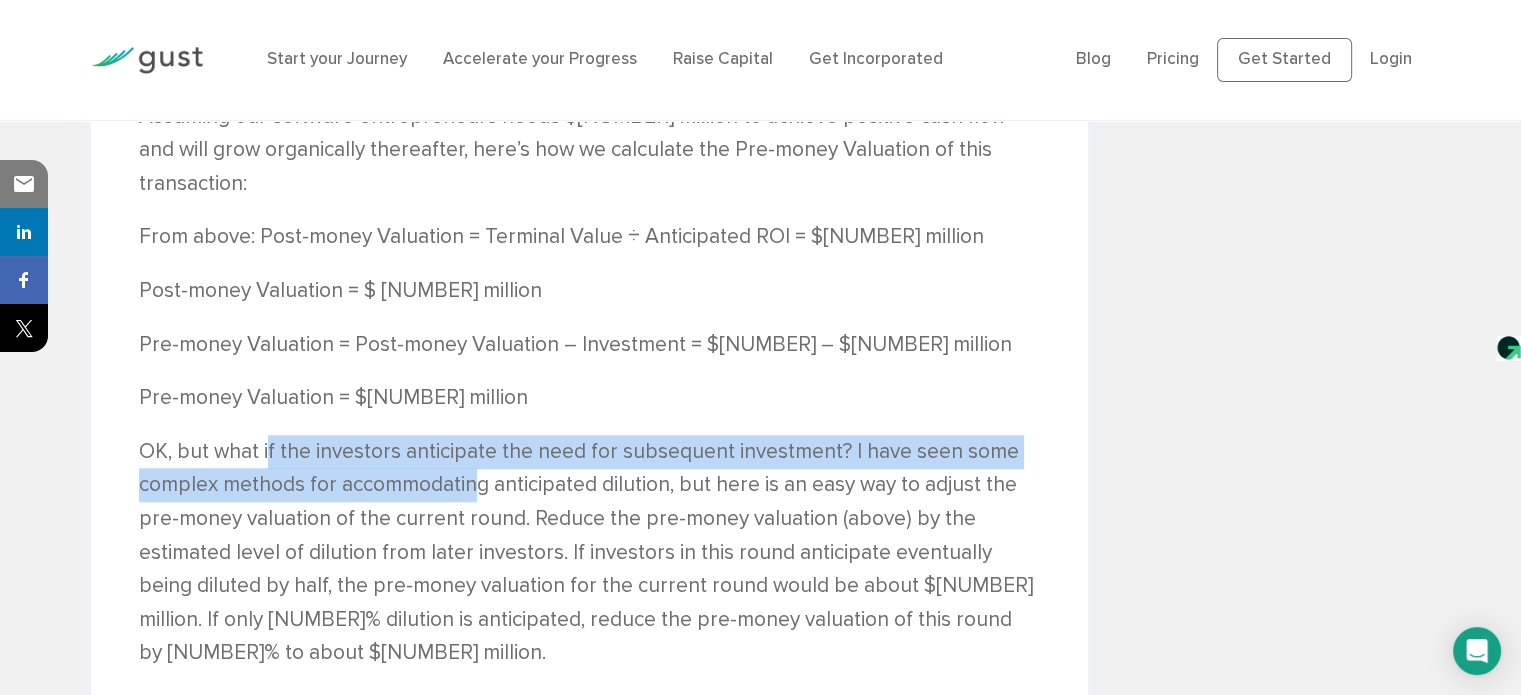 drag, startPoint x: 265, startPoint y: 384, endPoint x: 469, endPoint y: 411, distance: 205.779 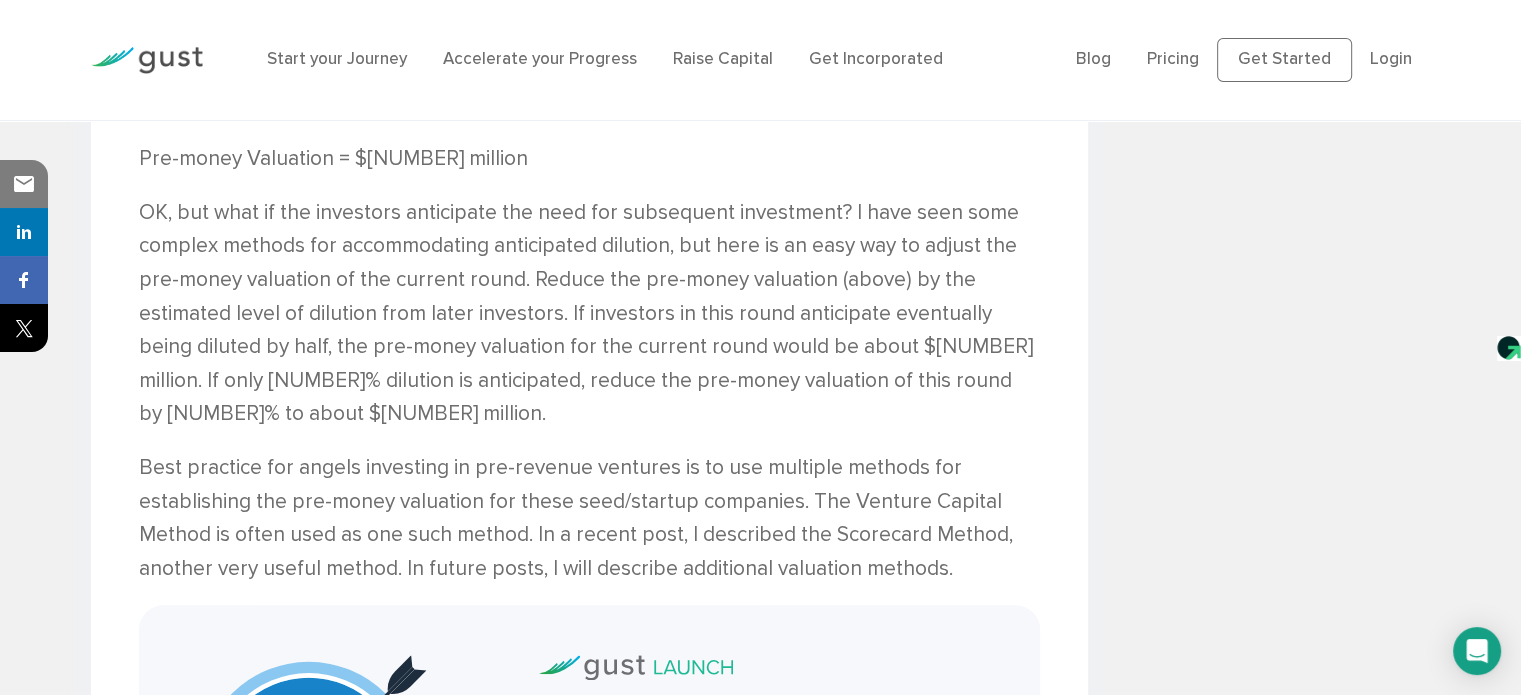 scroll, scrollTop: 2128, scrollLeft: 0, axis: vertical 